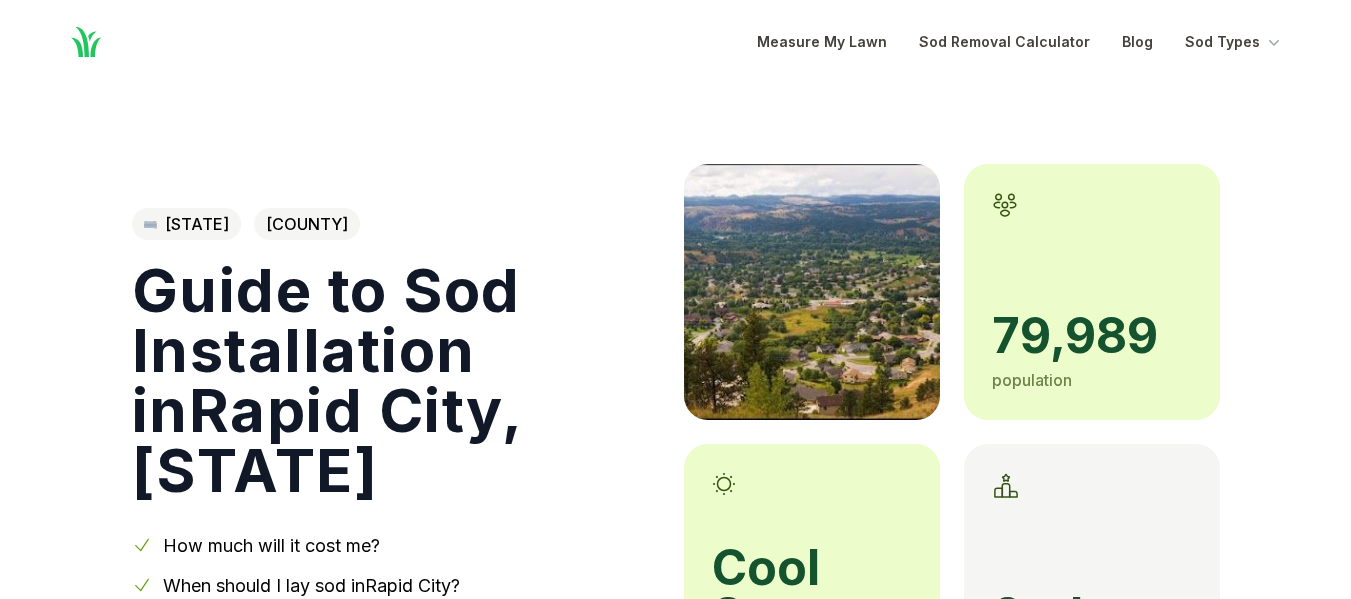 scroll, scrollTop: 0, scrollLeft: 0, axis: both 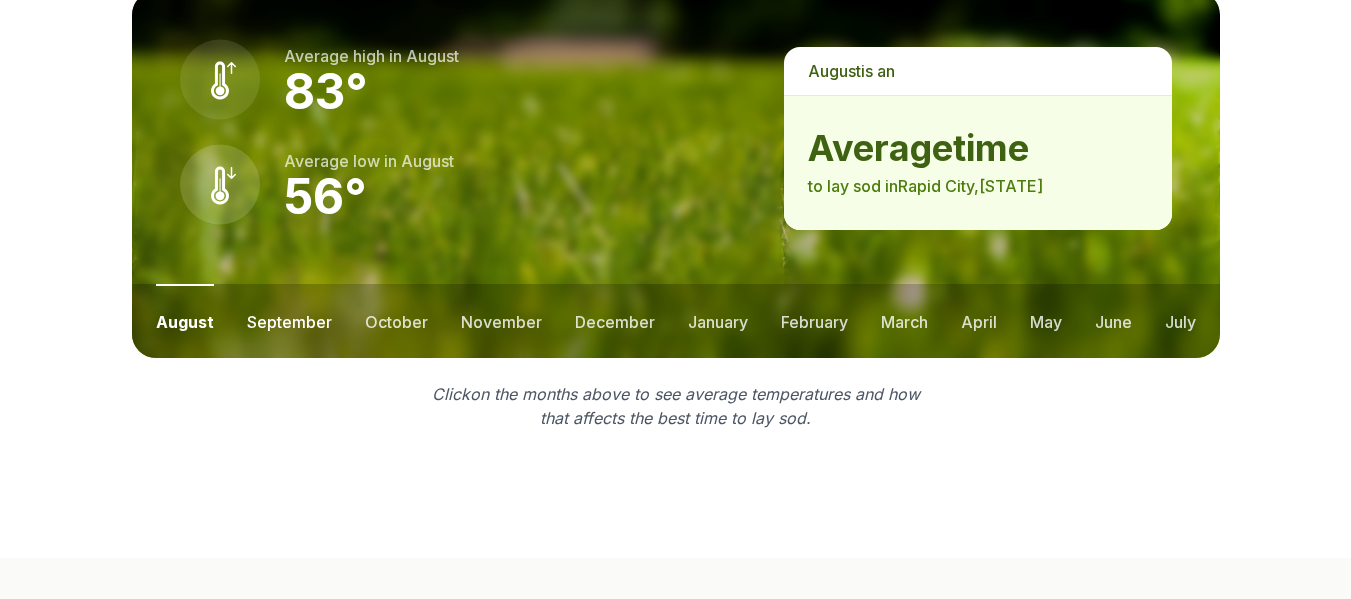 click on "september" at bounding box center [289, 321] 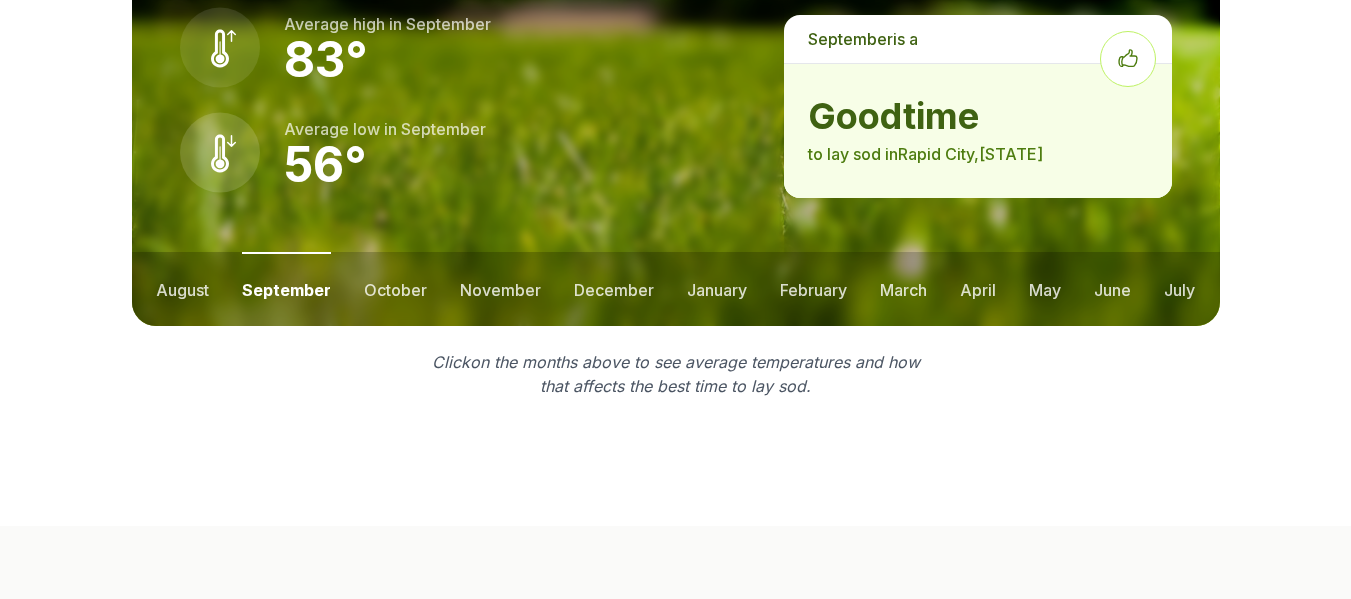 scroll, scrollTop: 2895, scrollLeft: 0, axis: vertical 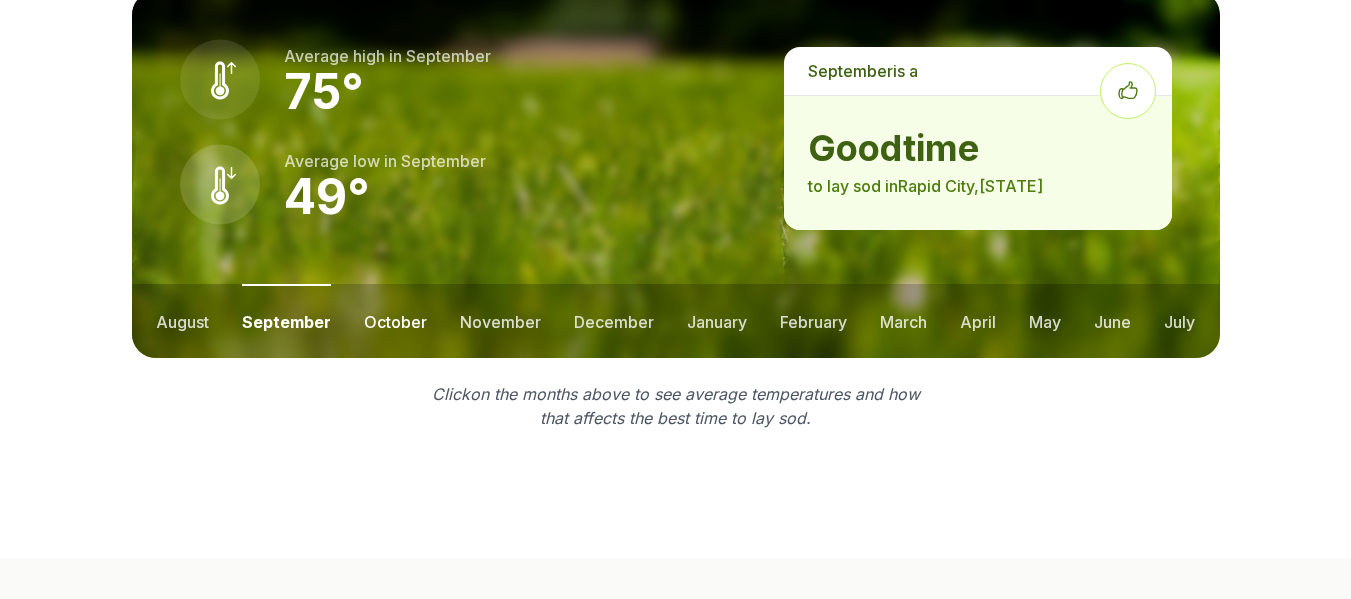 click on "october" at bounding box center (395, 321) 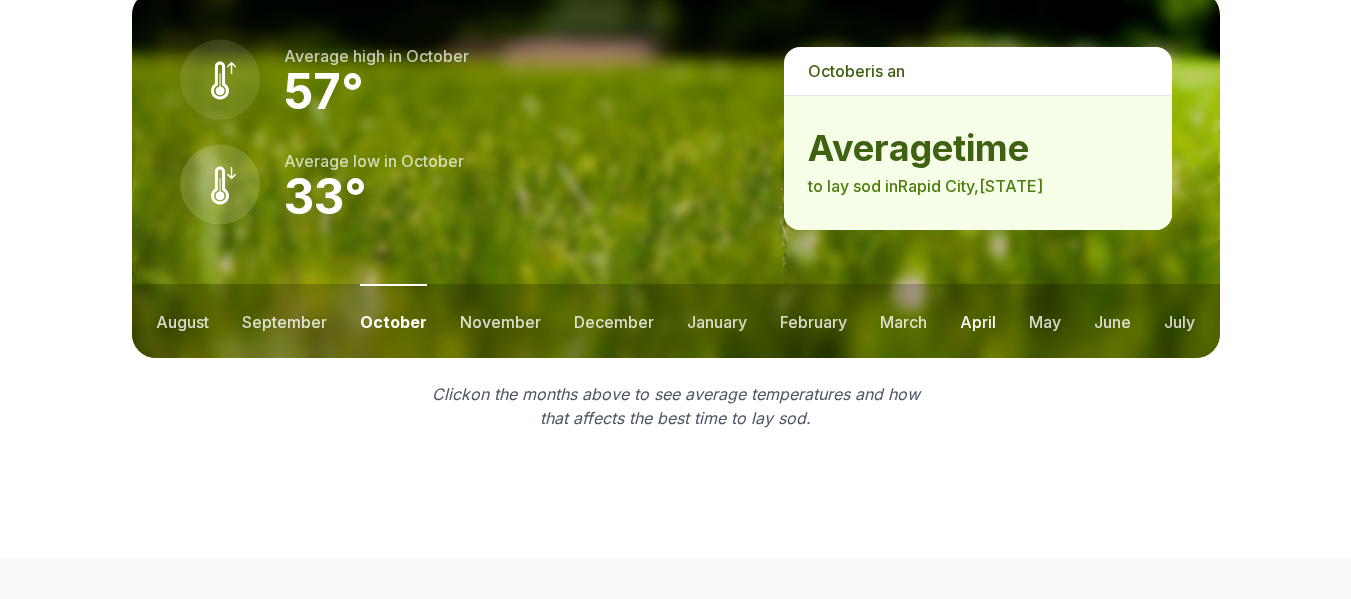 click on "april" at bounding box center [978, 321] 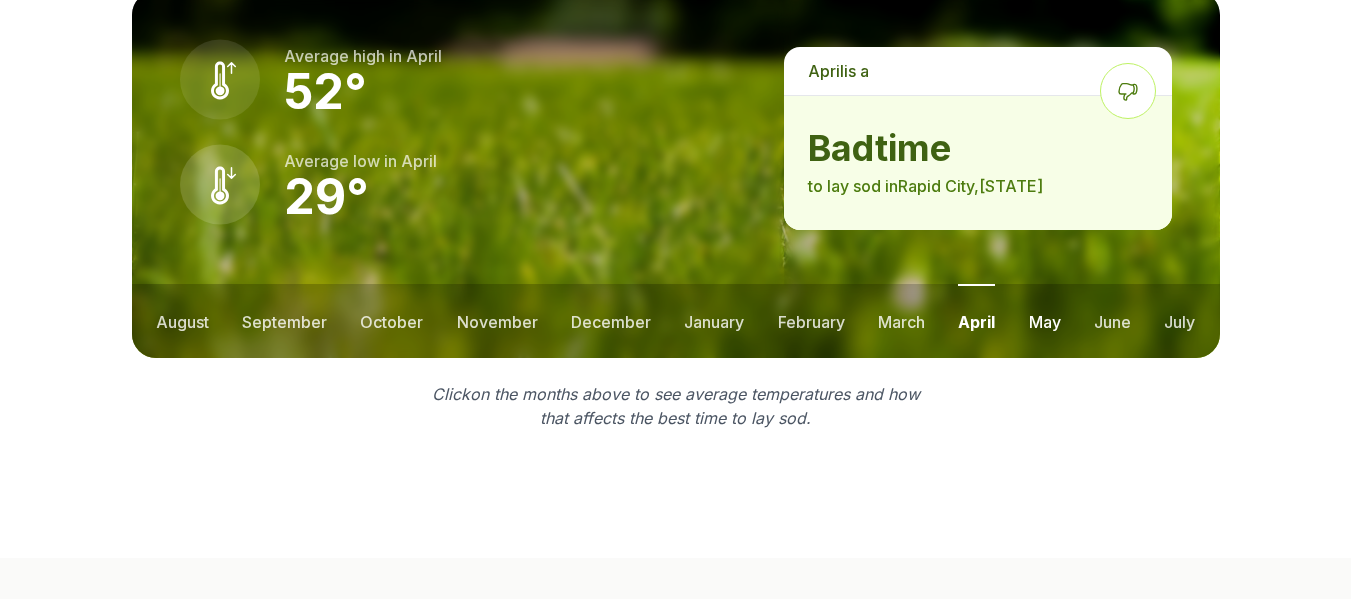 click on "may" at bounding box center [1045, 321] 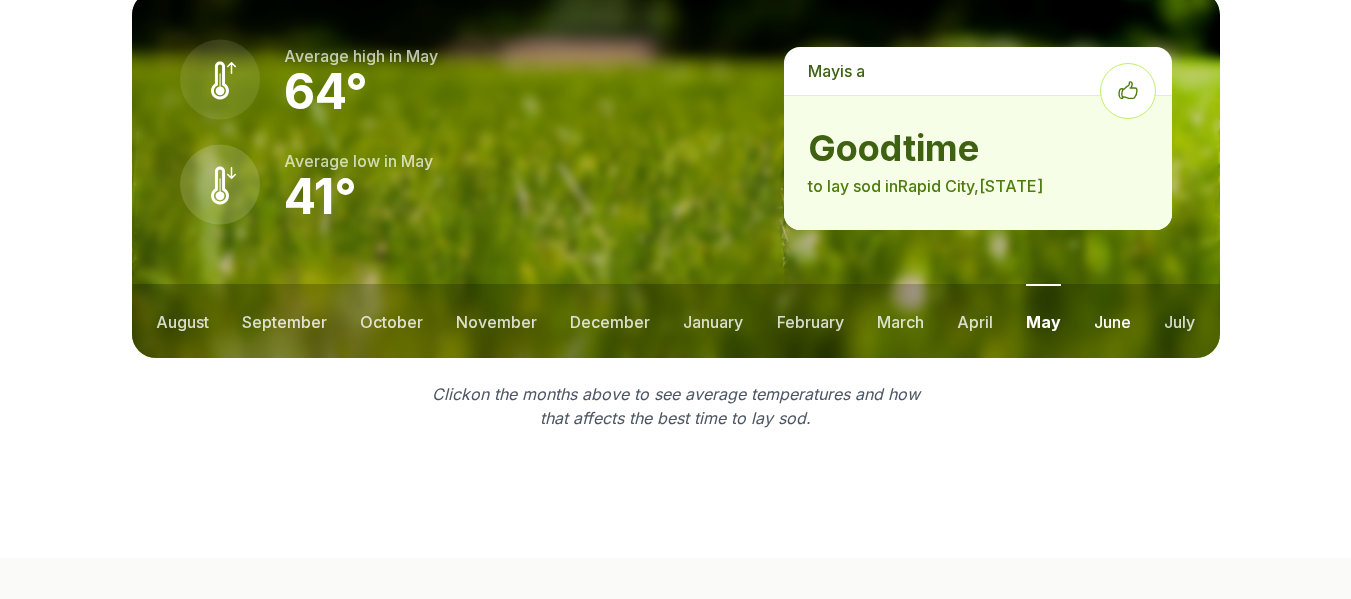 click on "june" at bounding box center (1112, 321) 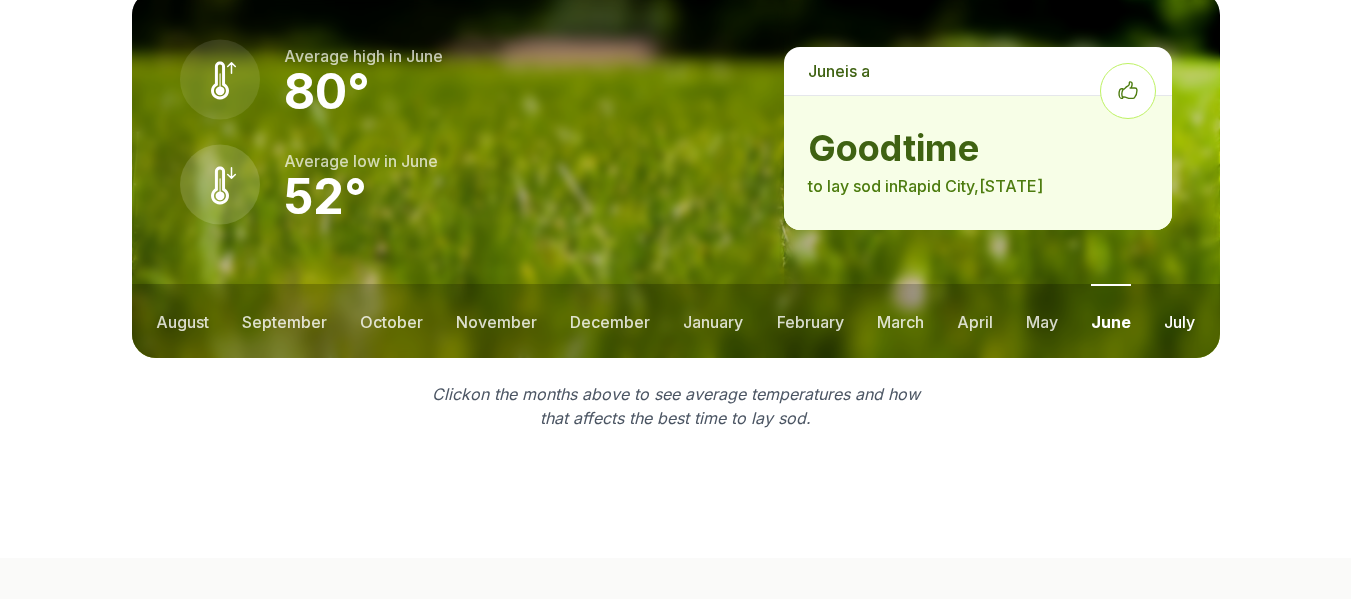 click on "july" at bounding box center (1179, 321) 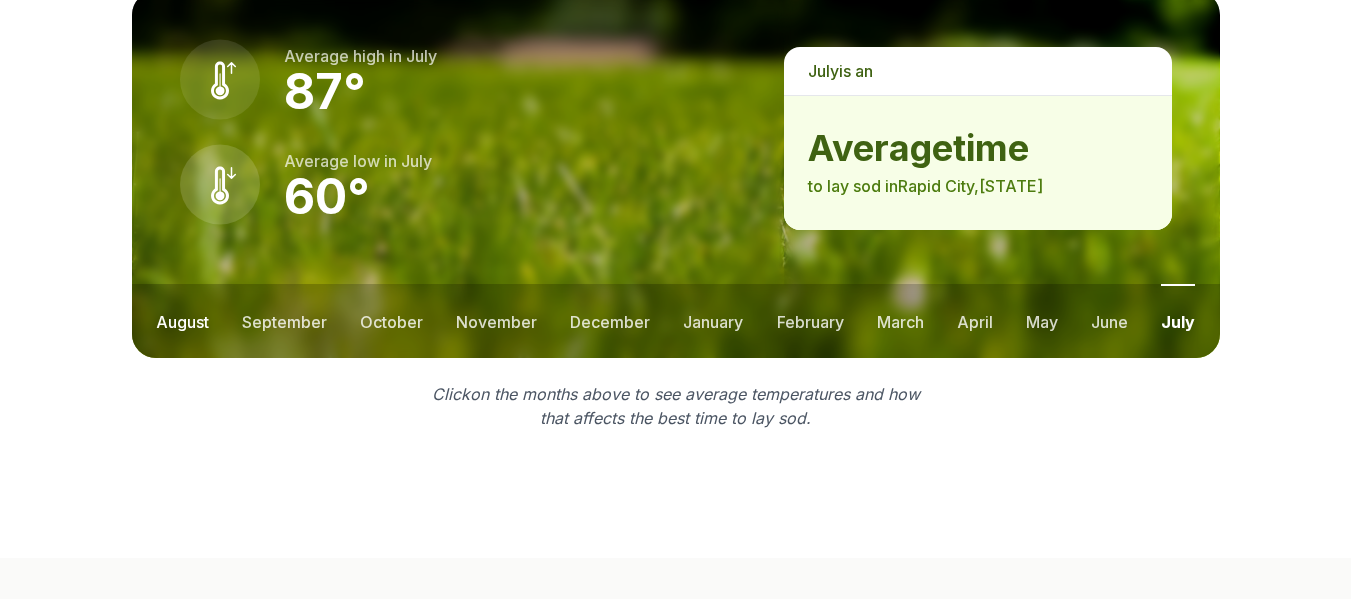click on "august" at bounding box center (182, 321) 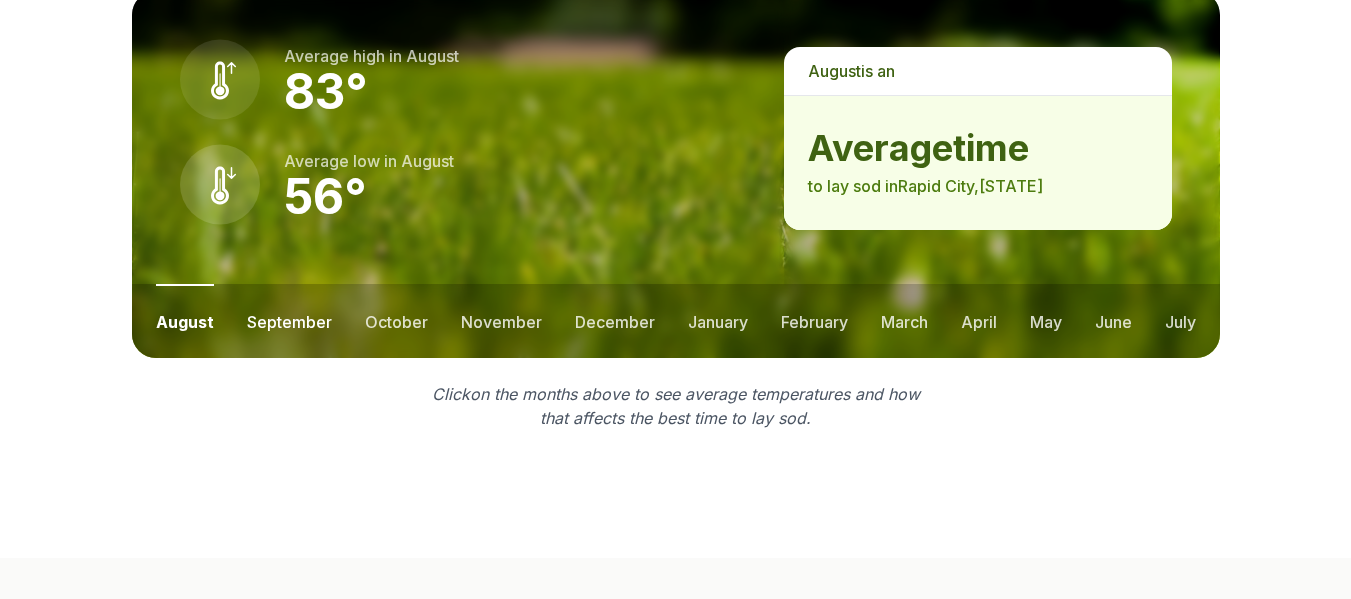 click on "september" at bounding box center (289, 321) 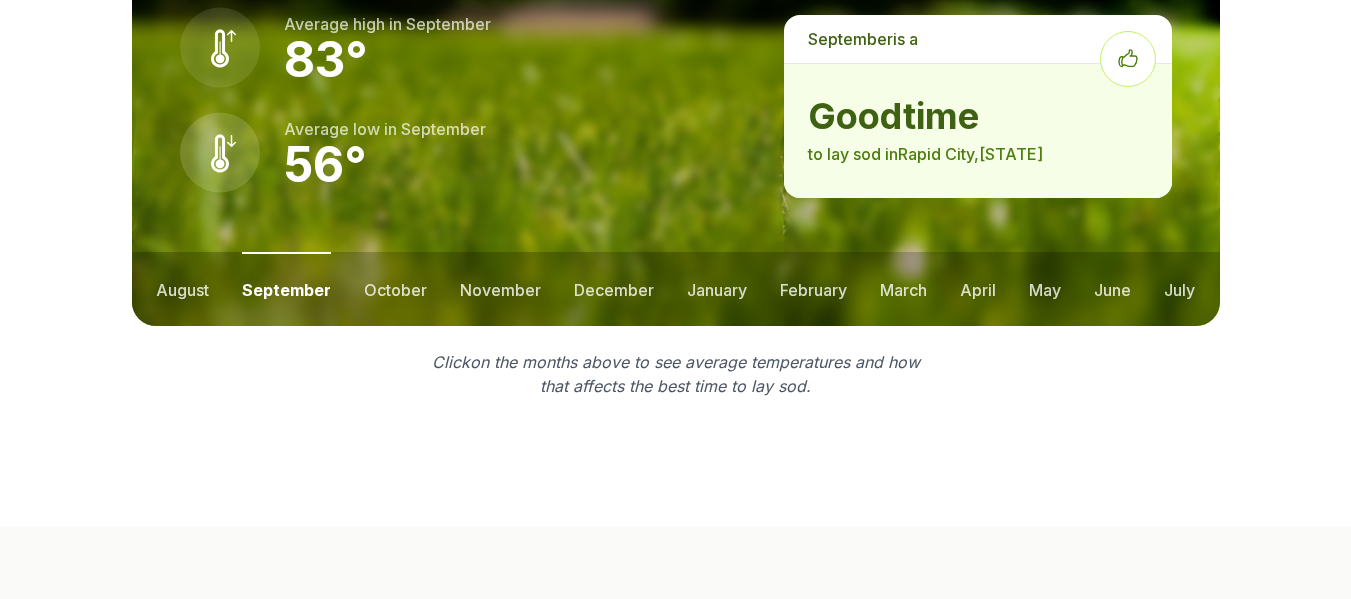 scroll, scrollTop: 2895, scrollLeft: 0, axis: vertical 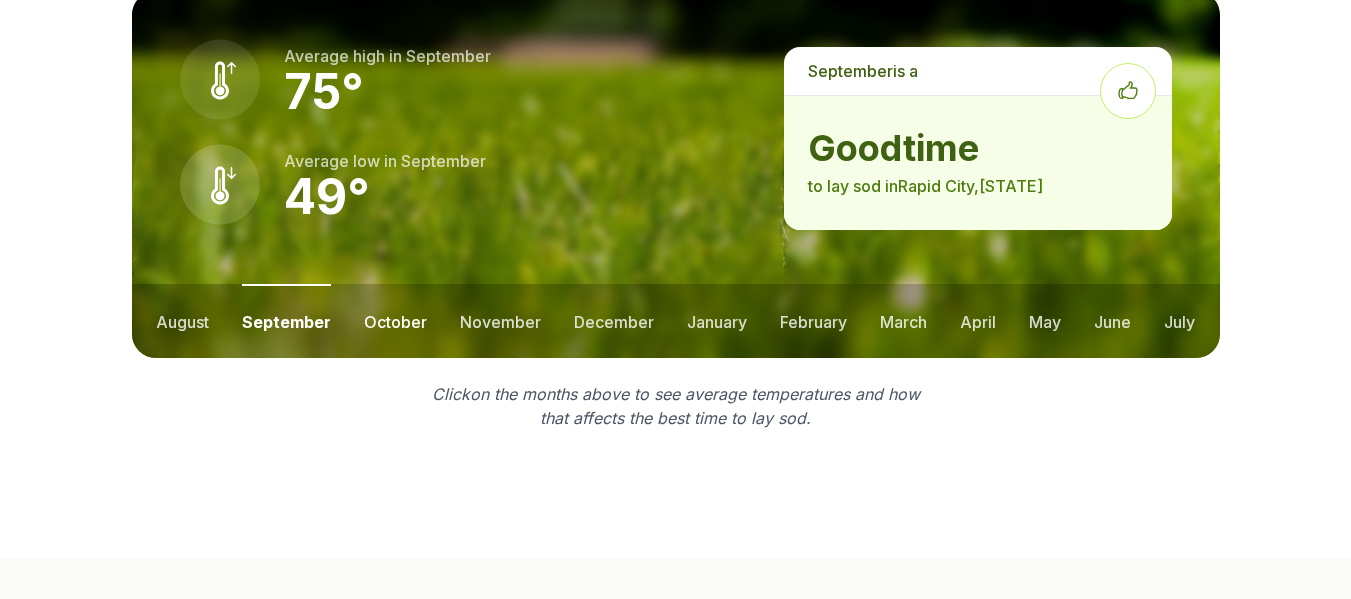 click on "october" at bounding box center (395, 321) 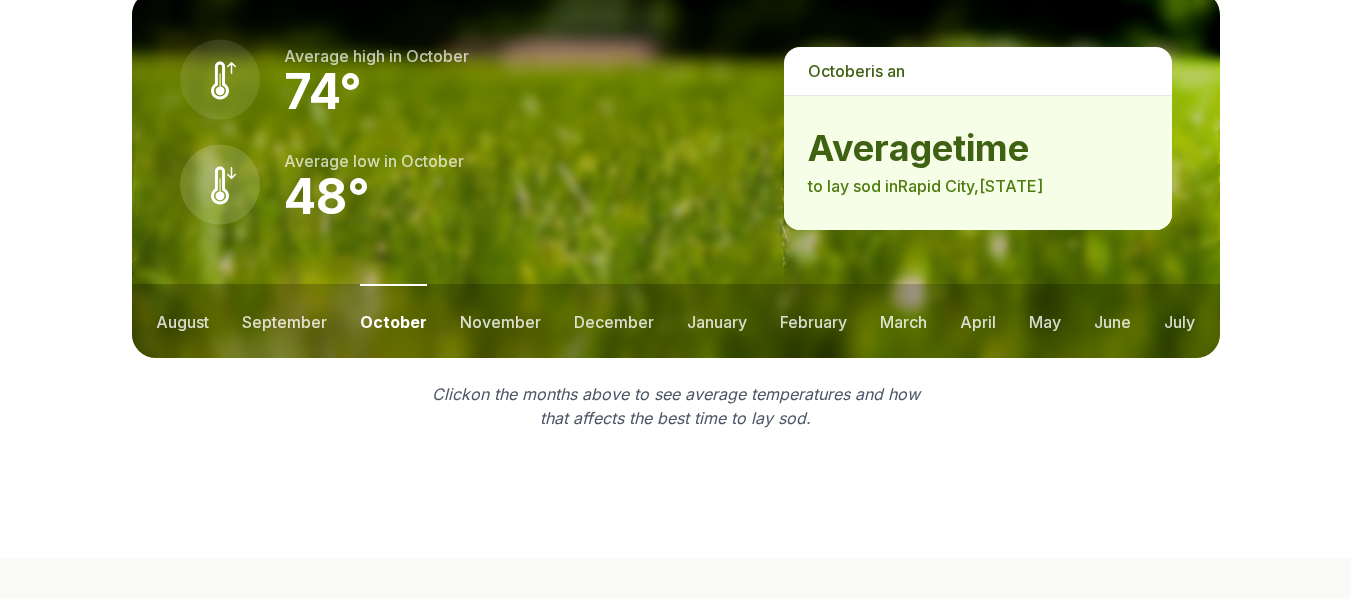 click on "october" at bounding box center (393, 321) 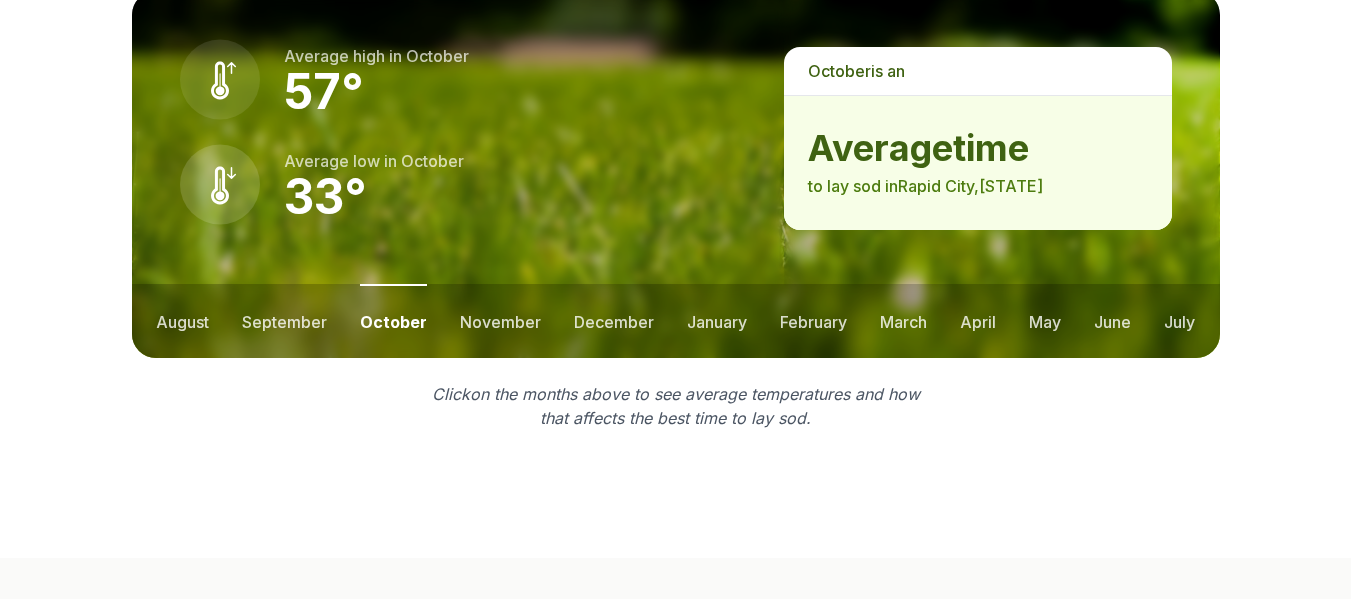click on "october" at bounding box center (393, 321) 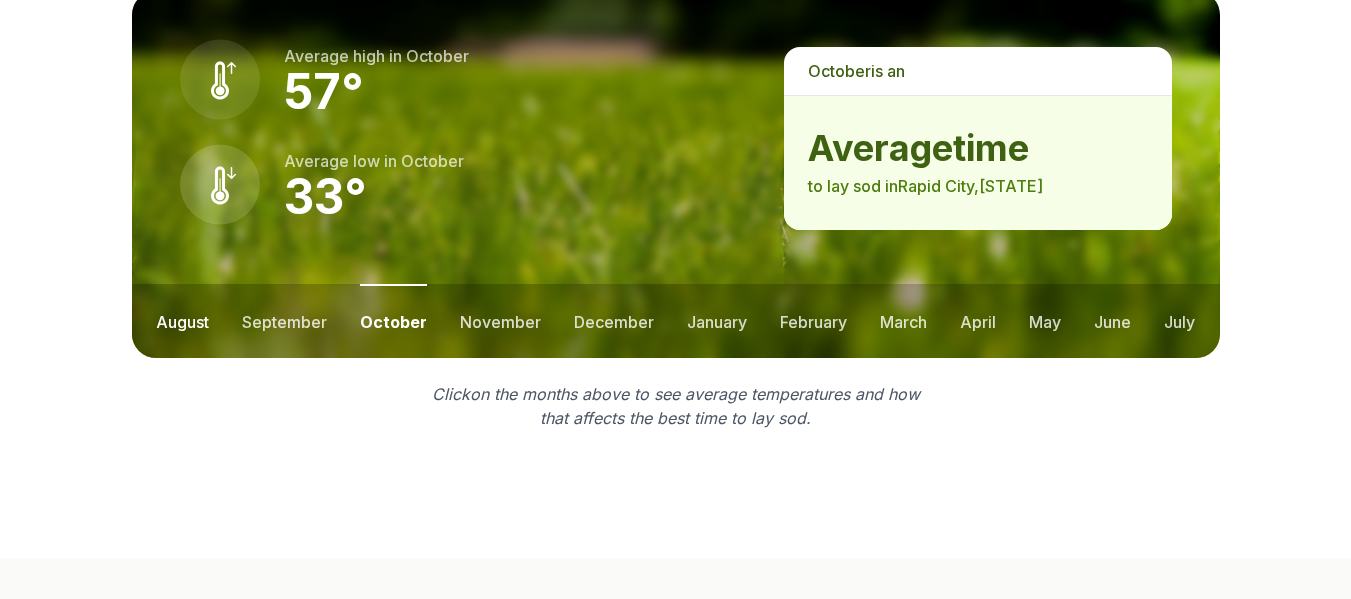 click on "august" at bounding box center [182, 321] 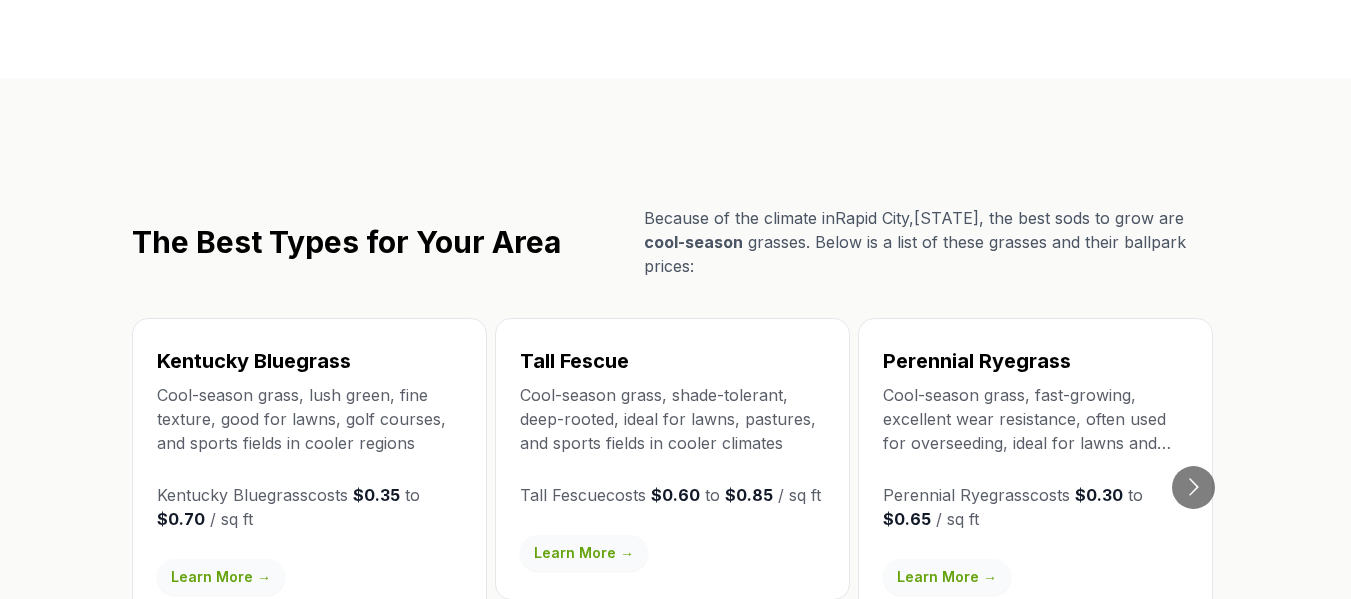 scroll, scrollTop: 3554, scrollLeft: 0, axis: vertical 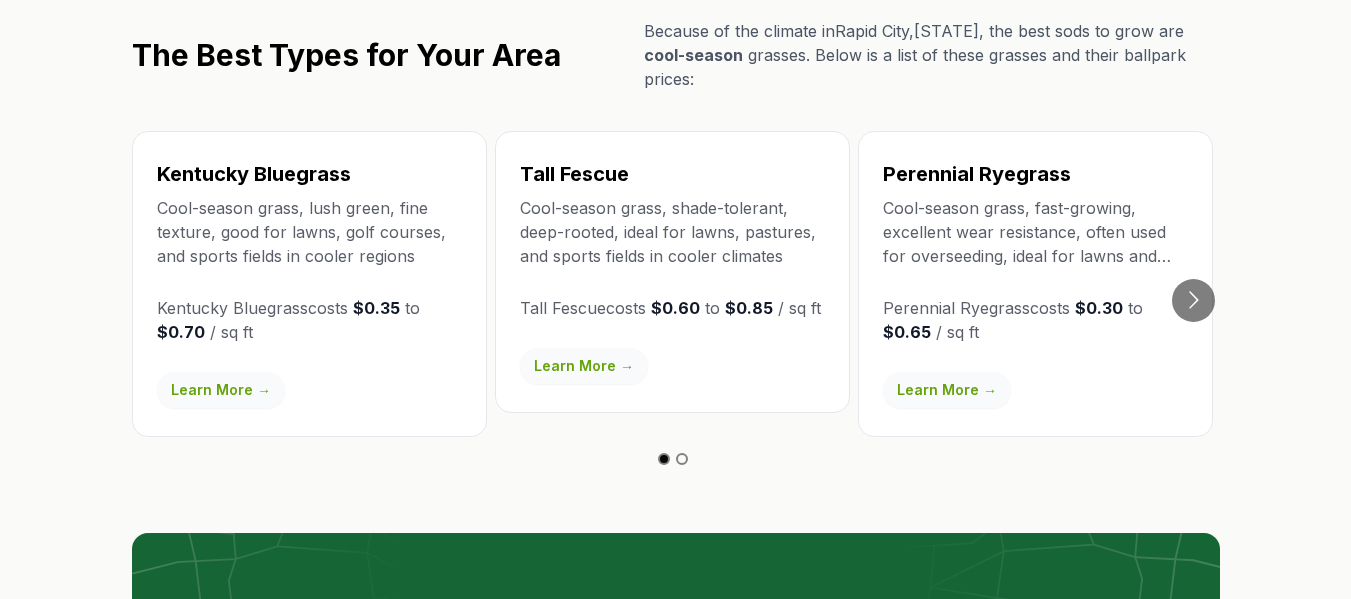 click at bounding box center (676, 707) 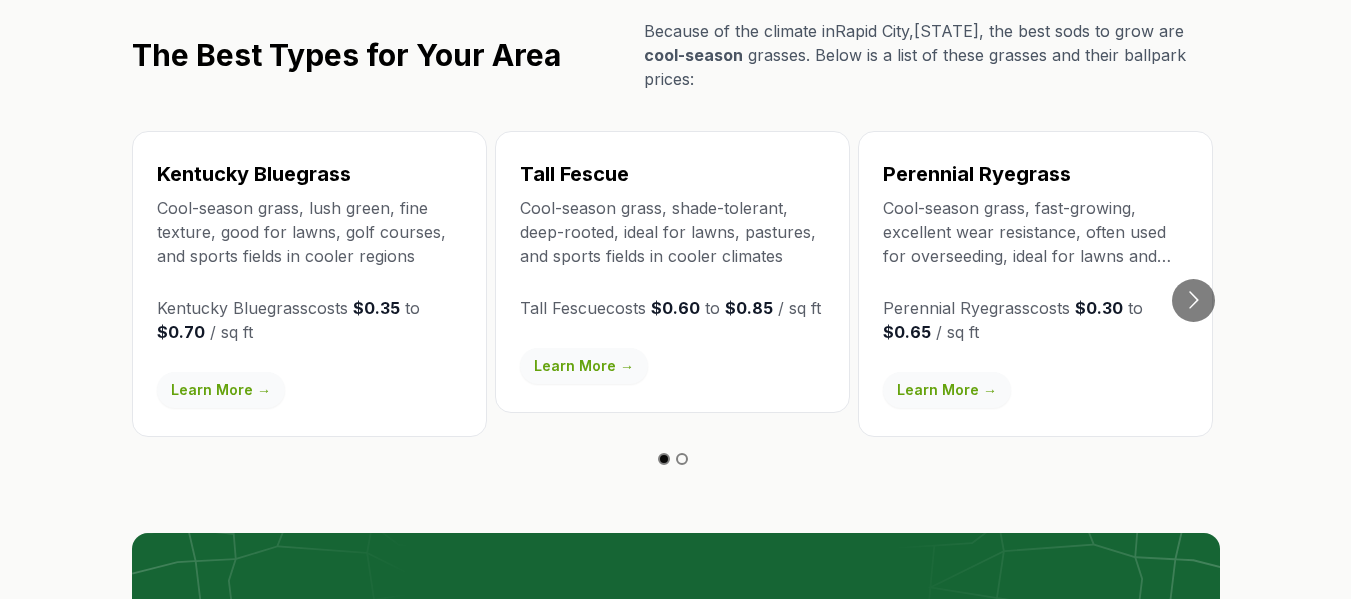 drag, startPoint x: 1184, startPoint y: 582, endPoint x: 1183, endPoint y: 501, distance: 81.00617 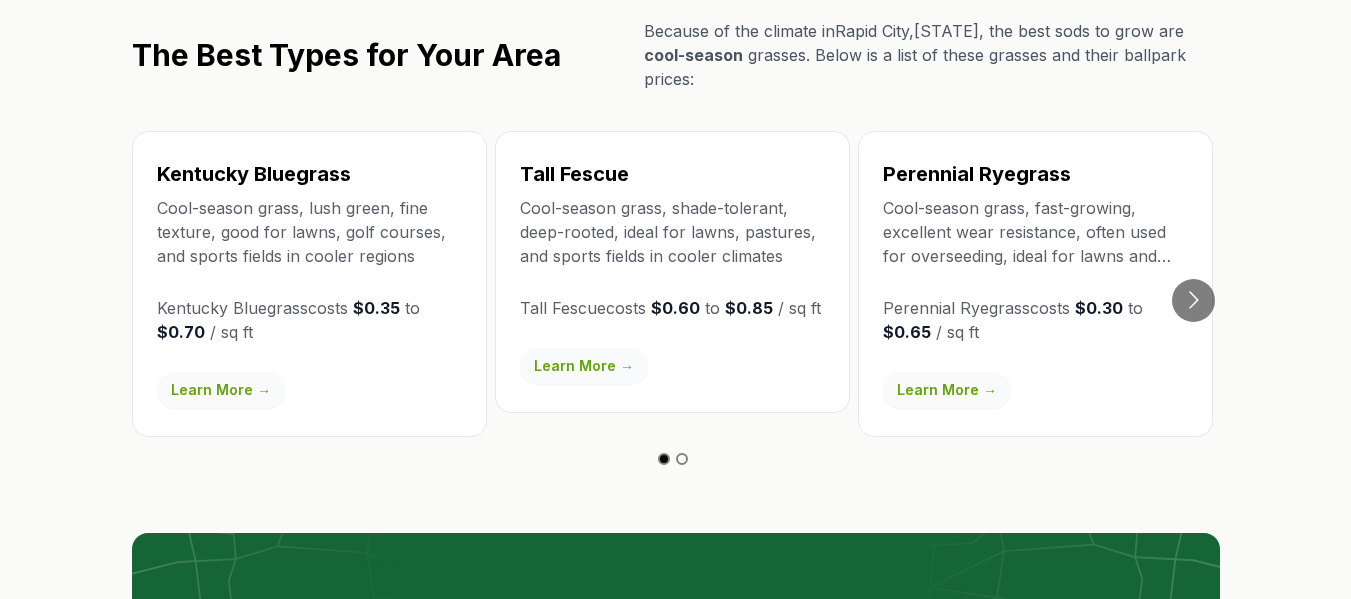 click on "Perennial Ryegrass Cool-season grass, fast-growing, excellent wear resistance, often used for overseeding, ideal for lawns and sports fields Perennial Ryegrass  costs   $0.30   to   $0.65   / sq ft Learn More →" at bounding box center (1035, 284) 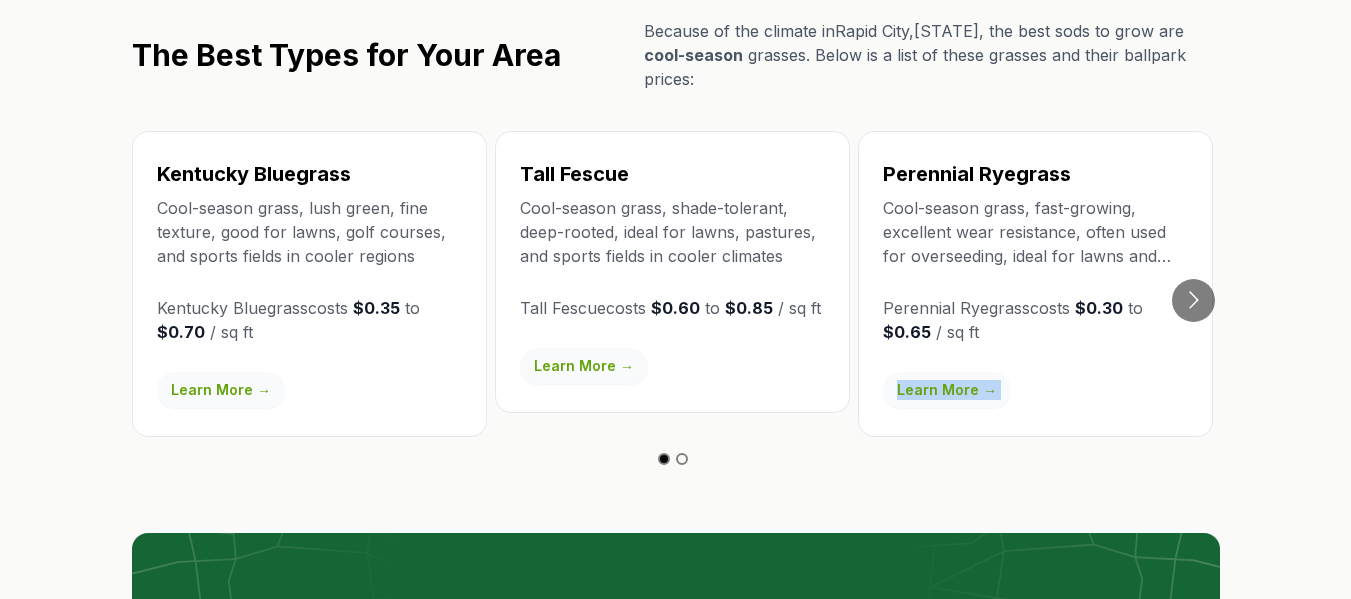 click on "Perennial Ryegrass Cool-season grass, fast-growing, excellent wear resistance, often used for overseeding, ideal for lawns and sports fields Perennial Ryegrass  costs   $0.30   to   $0.65   / sq ft Learn More →" at bounding box center (1035, 284) 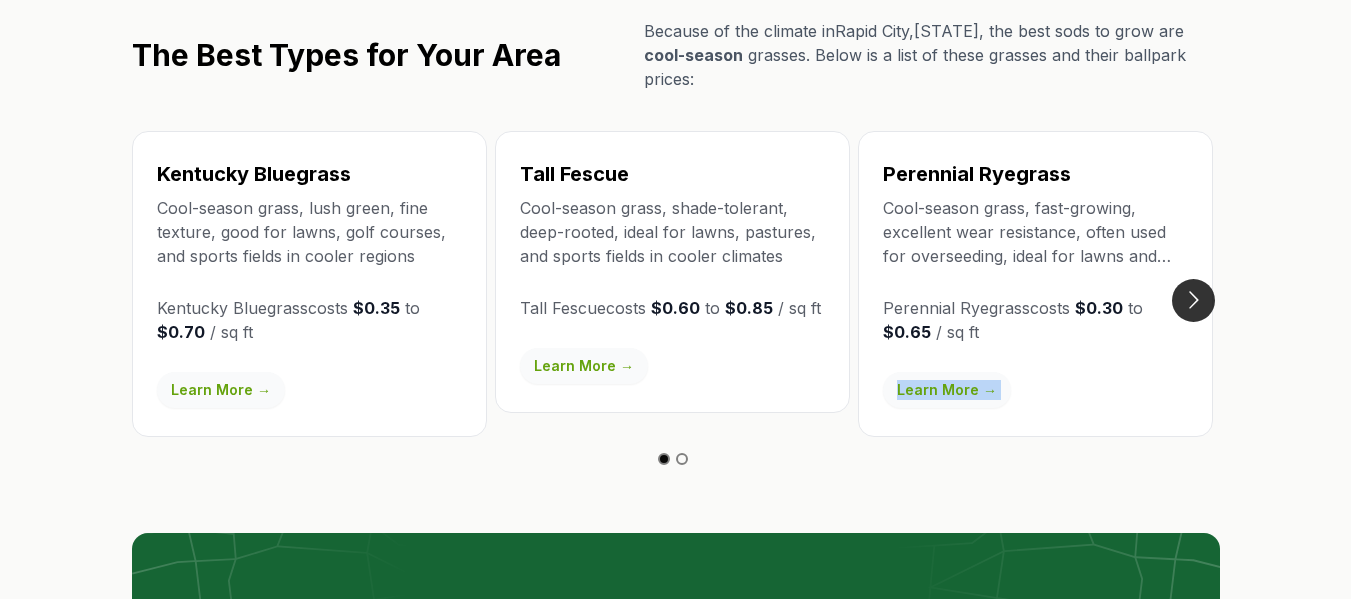 click at bounding box center (1193, 300) 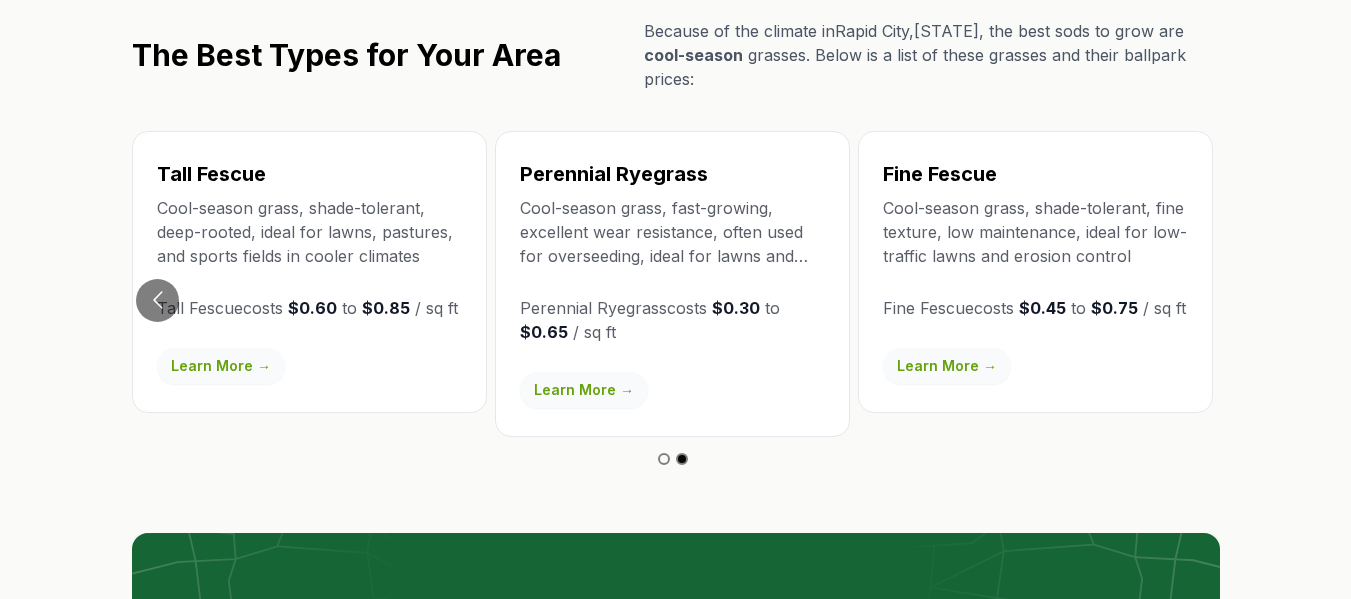 click on "Fine Fescue Cool-season grass, shade-tolerant, fine texture, low maintenance, ideal for low-traffic lawns and erosion control Fine Fescue  costs   $0.45   to   $0.75   / sq ft Learn More →" at bounding box center [1035, 272] 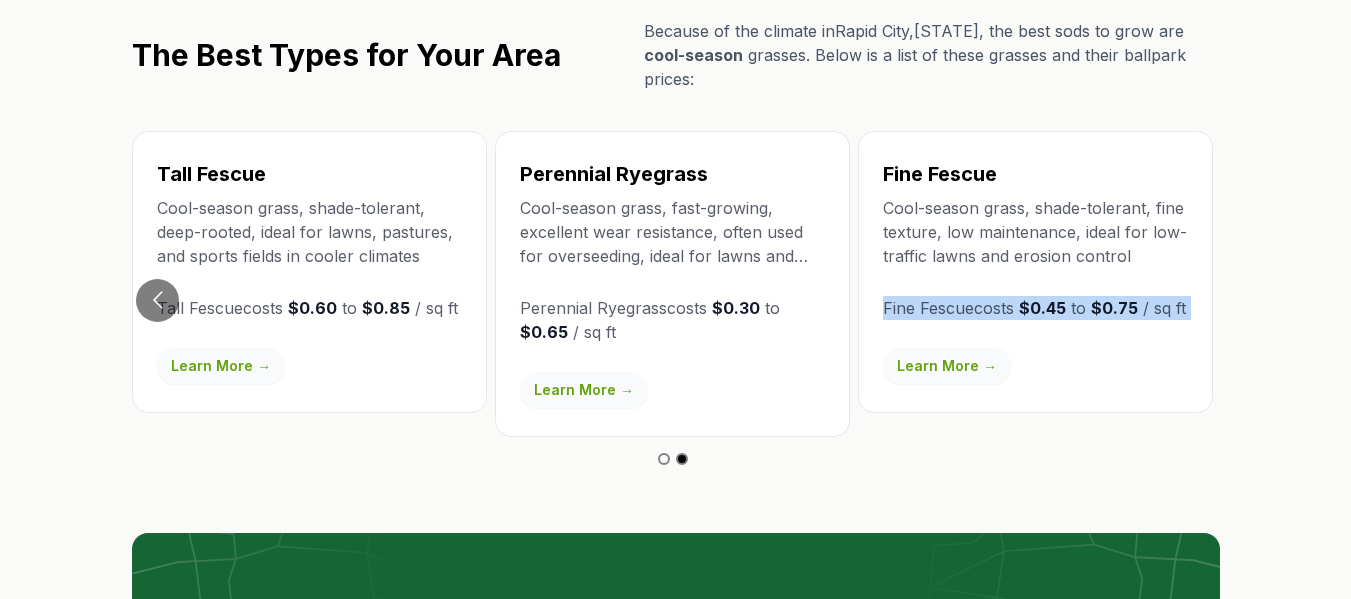 click on "Fine Fescue Cool-season grass, shade-tolerant, fine texture, low maintenance, ideal for low-traffic lawns and erosion control Fine Fescue  costs   $0.45   to   $0.75   / sq ft Learn More →" at bounding box center [1035, 272] 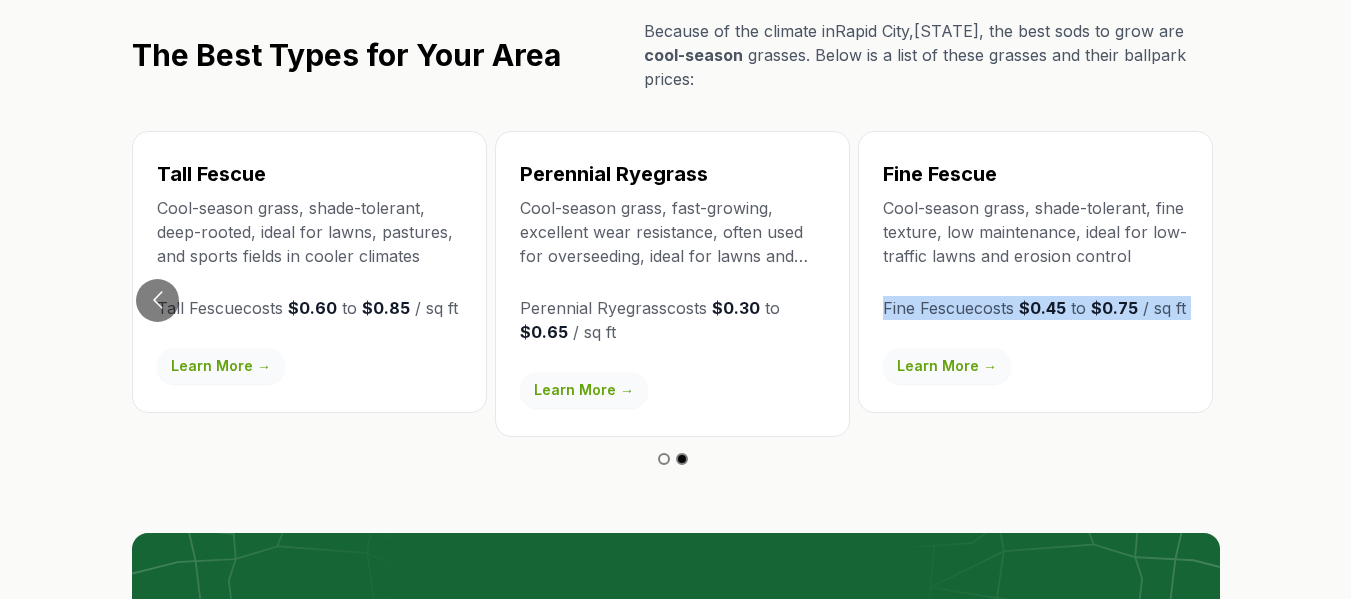 click on "Fine Fescue Cool-season grass, shade-tolerant, fine texture, low maintenance, ideal for low-traffic lawns and erosion control Fine Fescue  costs   $0.45   to   $0.75   / sq ft Learn More →" at bounding box center [1035, 272] 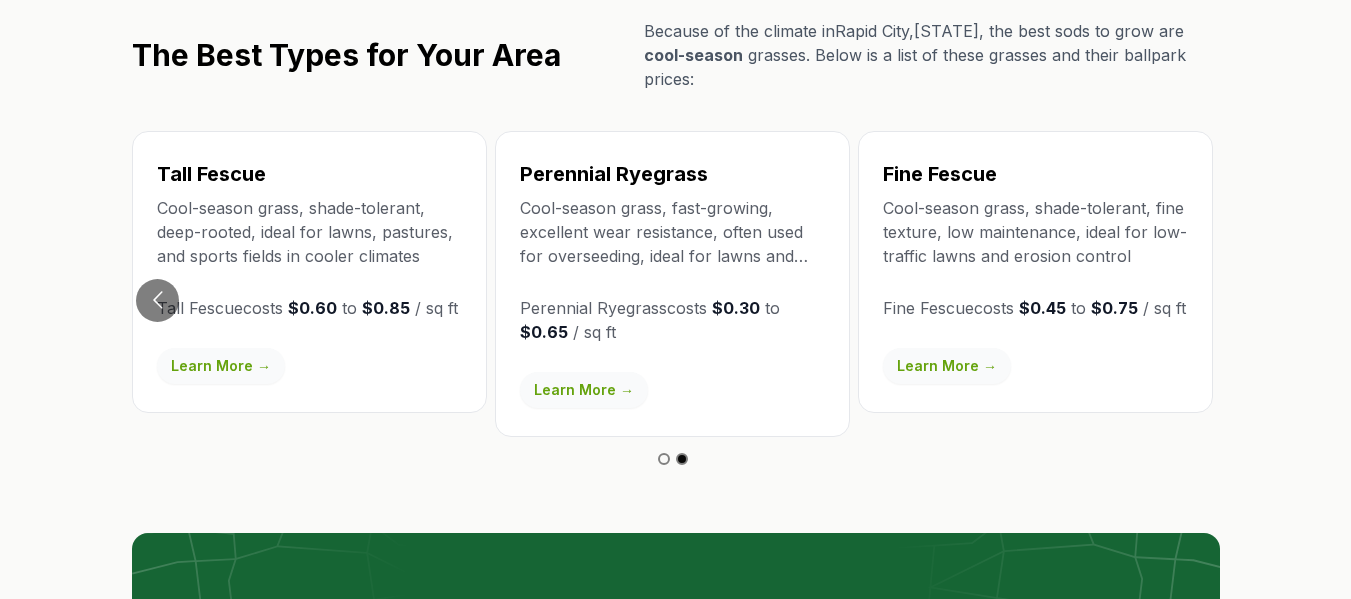 click on "Fine Fescue Cool-season grass, shade-tolerant, fine texture, low maintenance, ideal for low-traffic lawns and erosion control Fine Fescue  costs   $0.45   to   $0.75   / sq ft Learn More →" at bounding box center (1035, 272) 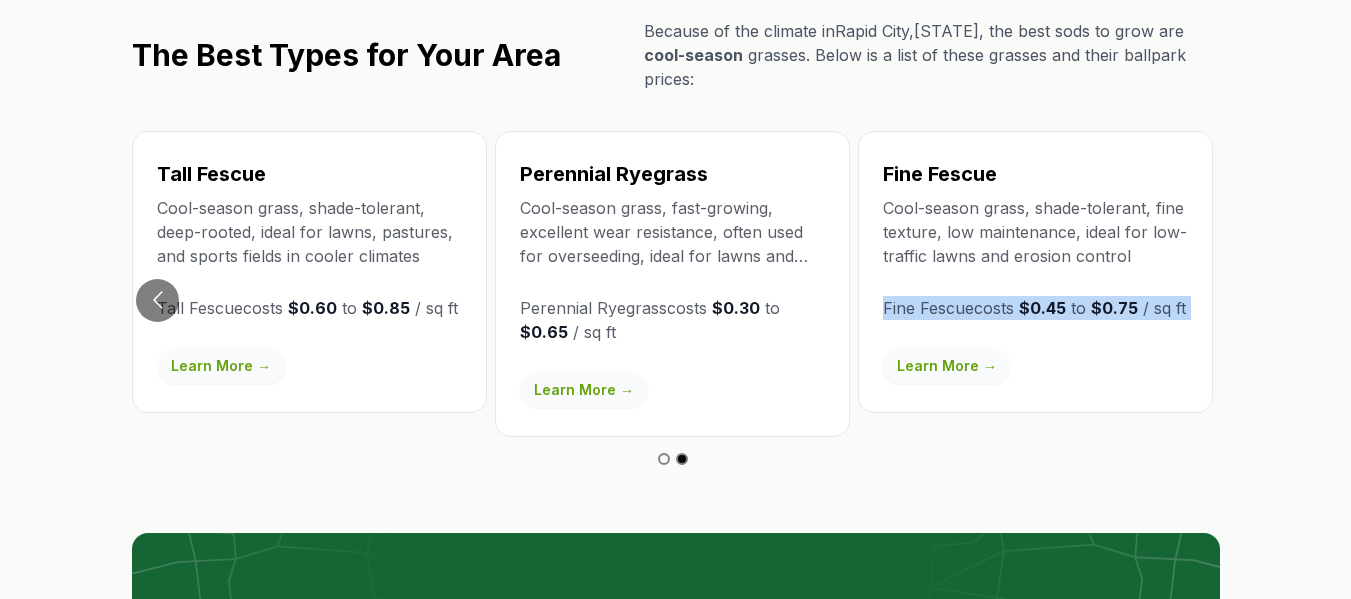 click on "Fine Fescue Cool-season grass, shade-tolerant, fine texture, low maintenance, ideal for low-traffic lawns and erosion control Fine Fescue  costs   $0.45   to   $0.75   / sq ft Learn More →" at bounding box center (1035, 272) 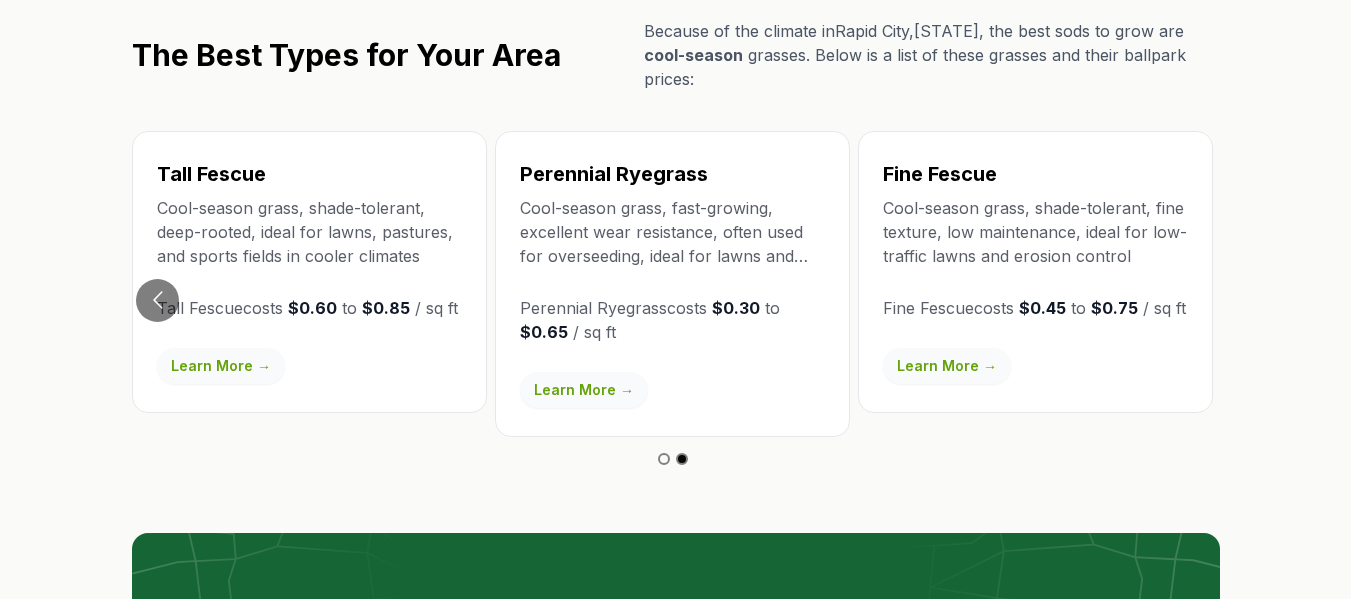 click on "Fine Fescue Cool-season grass, shade-tolerant, fine texture, low maintenance, ideal for low-traffic lawns and erosion control Fine Fescue  costs   $0.45   to   $0.75   / sq ft Learn More →" at bounding box center (1035, 272) 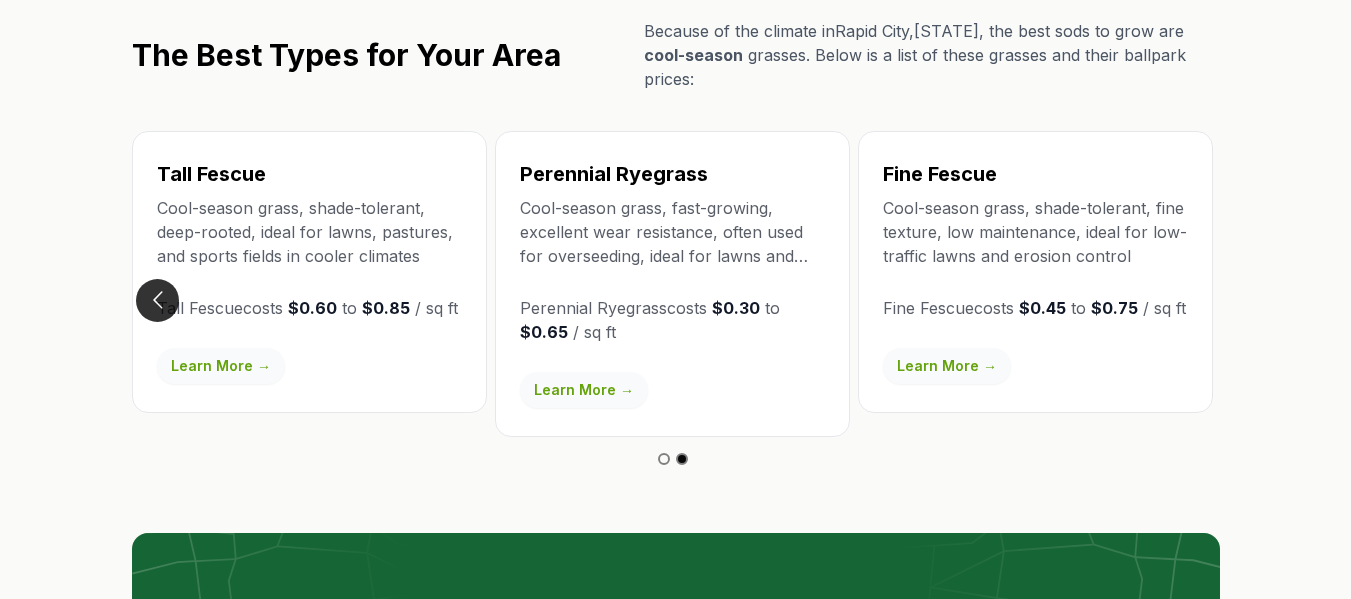 click at bounding box center (157, 300) 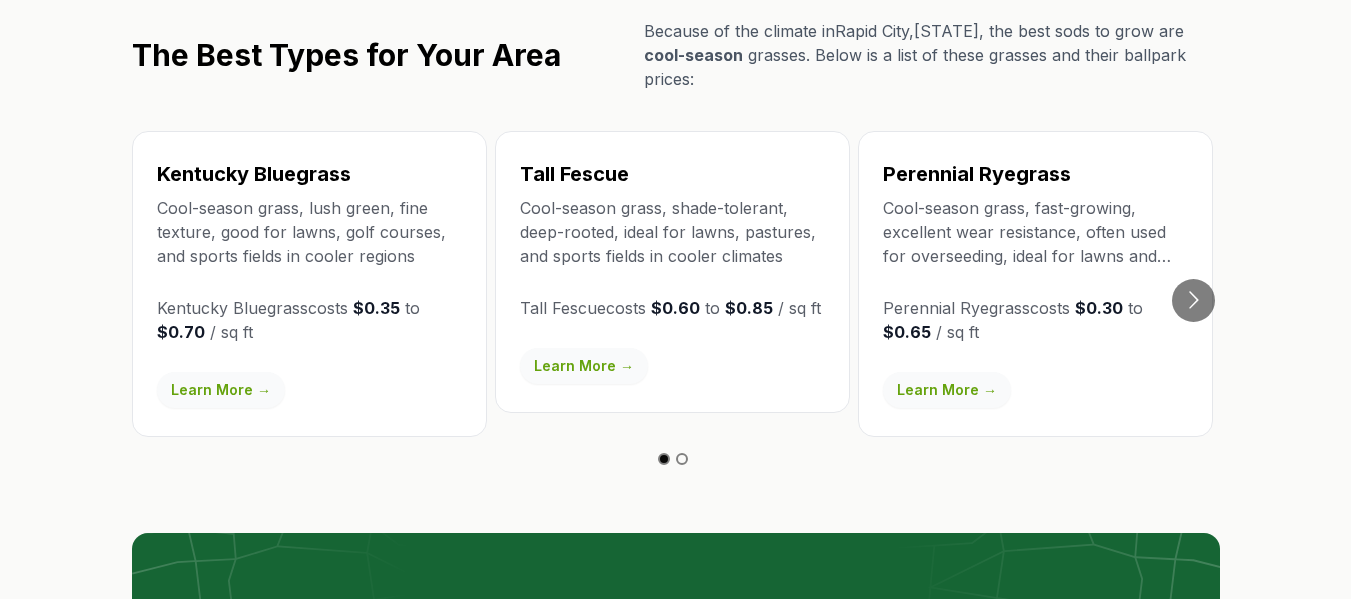 click on "Kentucky Bluegrass Cool-season grass, lush green, fine texture, good for lawns, golf courses, and sports fields in cooler regions Kentucky Bluegrass  costs   $0.35   to   $0.70   / sq ft Learn More →" at bounding box center (309, 284) 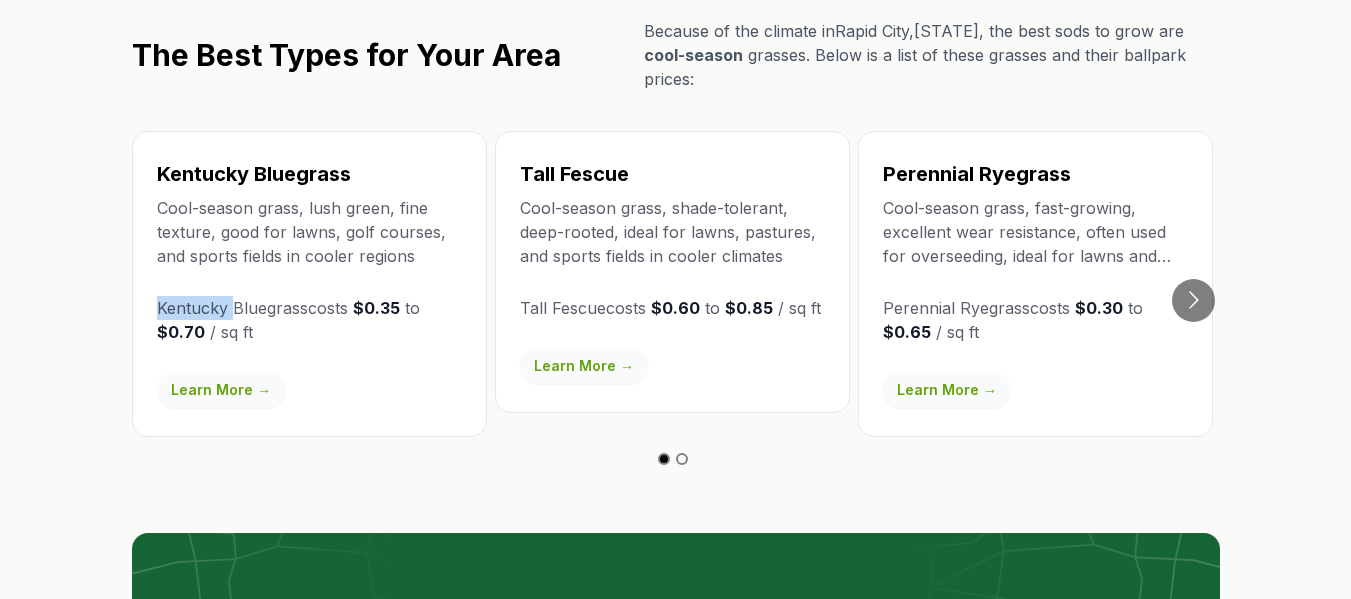 click on "Kentucky Bluegrass Cool-season grass, lush green, fine texture, good for lawns, golf courses, and sports fields in cooler regions Kentucky Bluegrass  costs   $0.35   to   $0.70   / sq ft Learn More →" at bounding box center [309, 284] 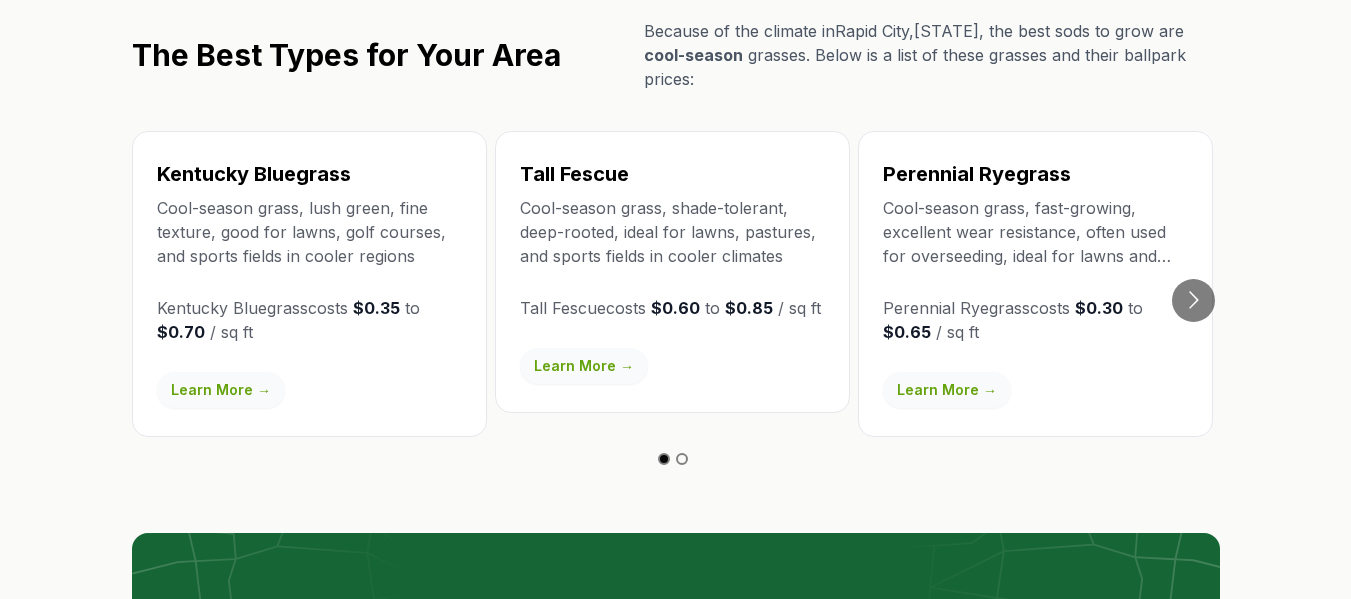 click on "Cool-season grass, lush green, fine texture, good for lawns, golf courses, and sports fields in cooler regions" at bounding box center (309, 232) 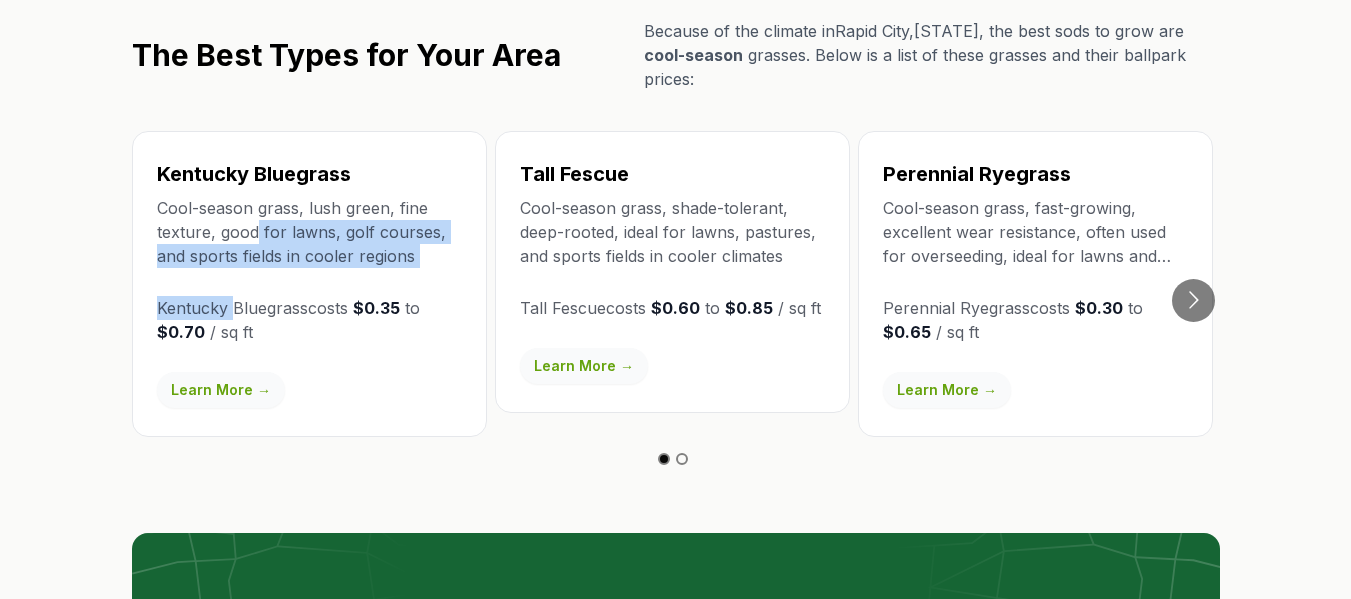 drag, startPoint x: 254, startPoint y: 278, endPoint x: 233, endPoint y: 309, distance: 37.44329 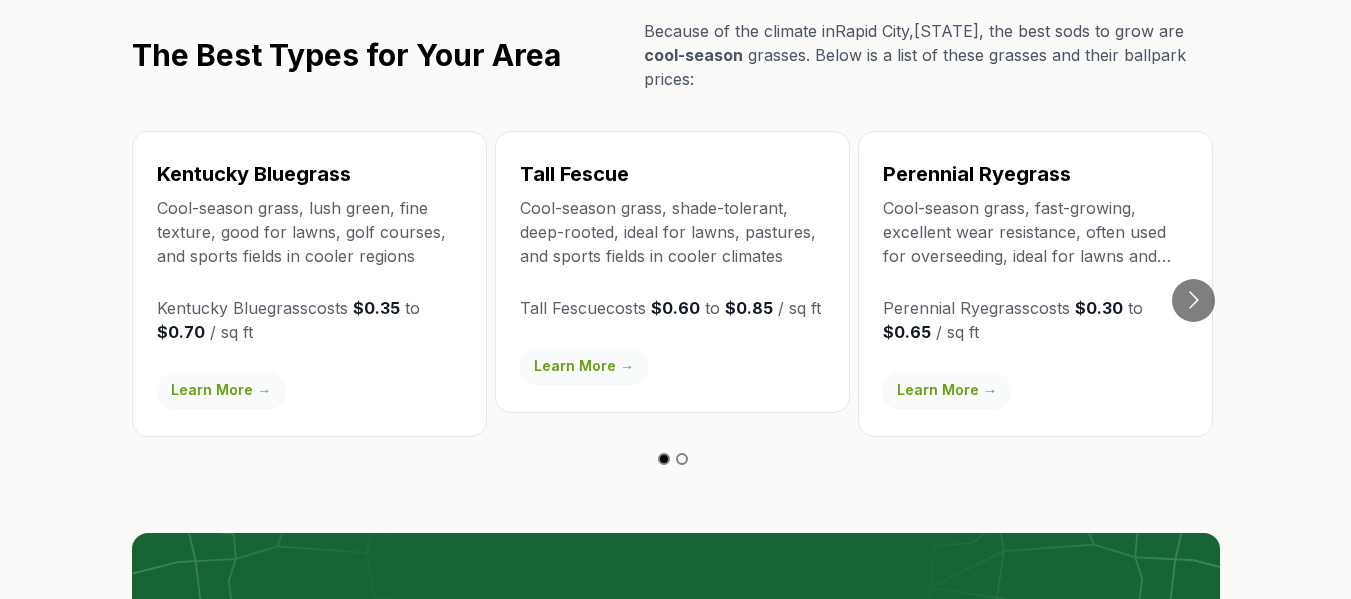 click on "Tall Fescue Cool-season grass, shade-tolerant, deep-rooted, ideal for lawns, pastures, and sports fields in cooler climates Tall Fescue  costs   $0.60   to   $0.85   / sq ft Learn More →" at bounding box center (672, 272) 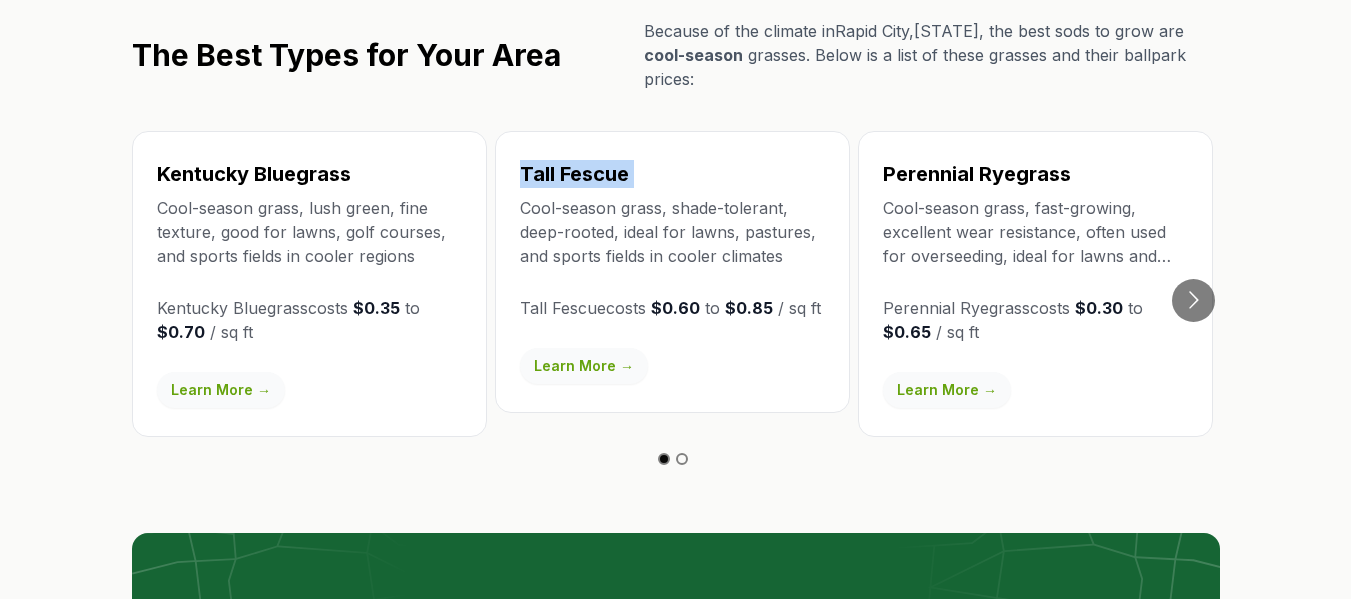 click on "Tall Fescue Cool-season grass, shade-tolerant, deep-rooted, ideal for lawns, pastures, and sports fields in cooler climates Tall Fescue  costs   $0.60   to   $0.85   / sq ft Learn More →" at bounding box center (672, 272) 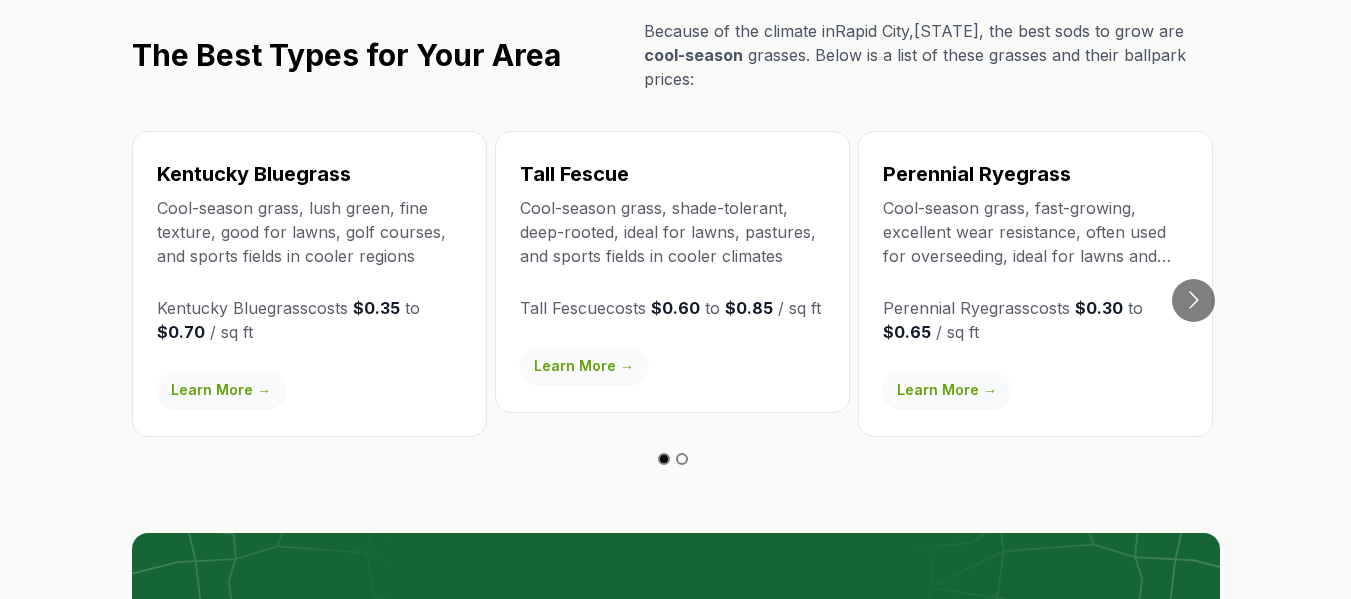 click on "Tall Fescue Cool-season grass, shade-tolerant, deep-rooted, ideal for lawns, pastures, and sports fields in cooler climates Tall Fescue  costs   $0.60   to   $0.85   / sq ft Learn More →" at bounding box center [672, 272] 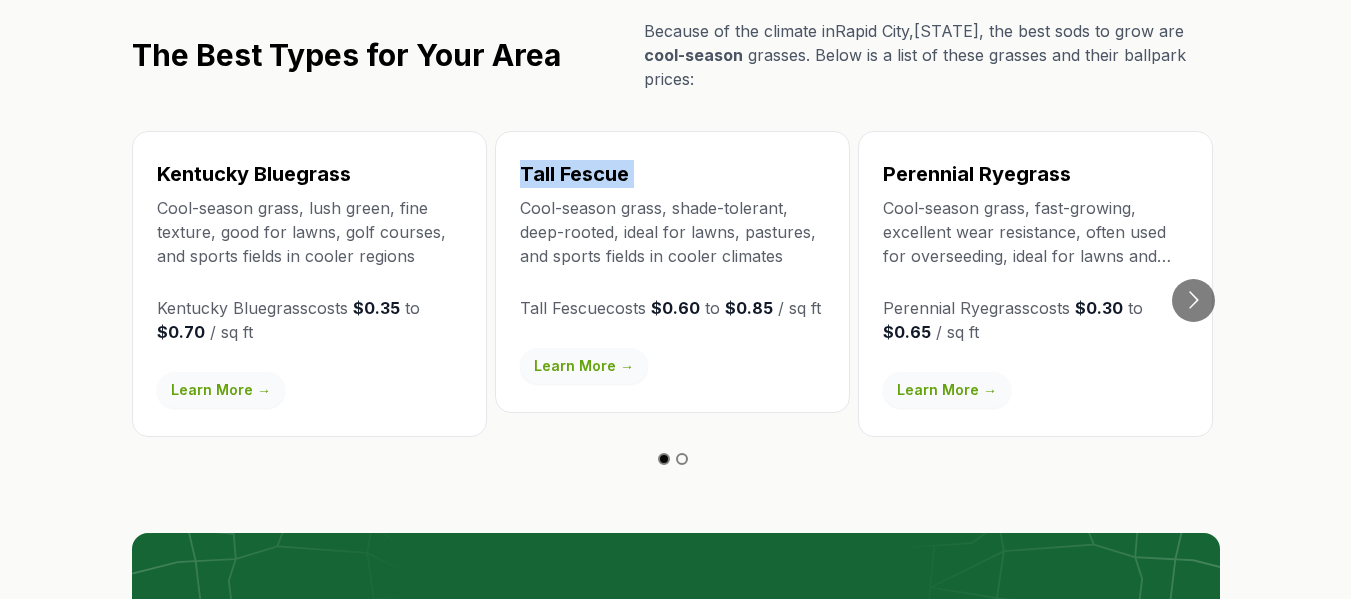 click on "Tall Fescue Cool-season grass, shade-tolerant, deep-rooted, ideal for lawns, pastures, and sports fields in cooler climates Tall Fescue  costs   $0.60   to   $0.85   / sq ft Learn More →" at bounding box center [672, 272] 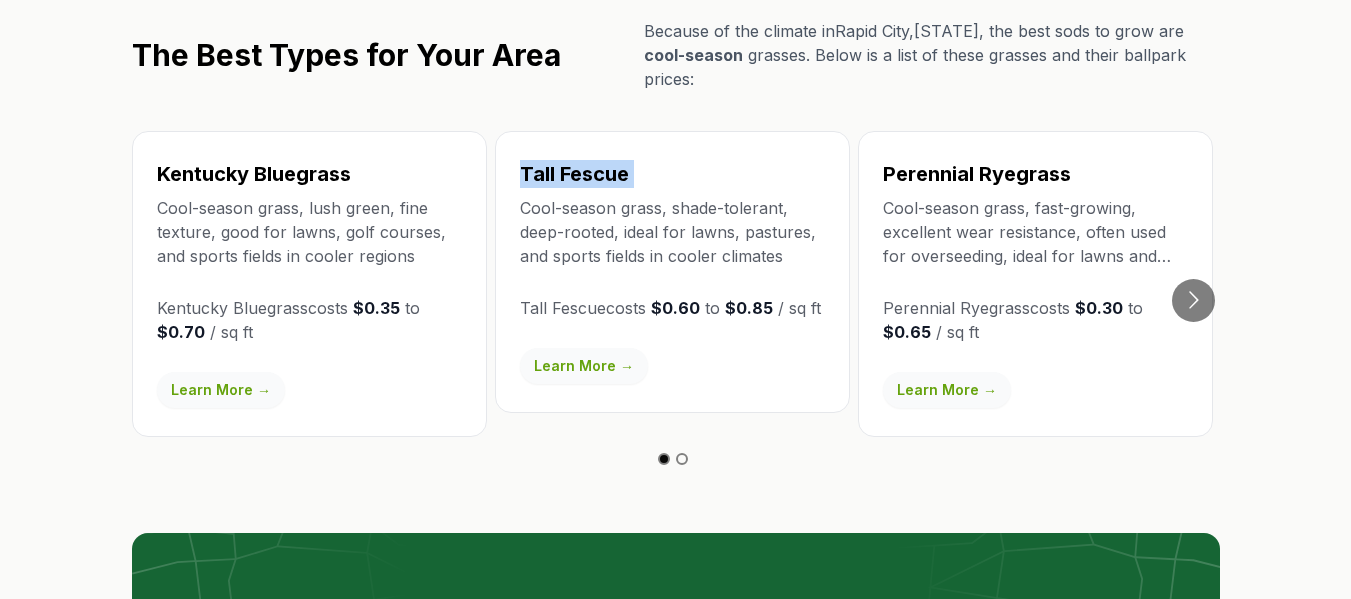click on "Tall Fescue Cool-season grass, shade-tolerant, deep-rooted, ideal for lawns, pastures, and sports fields in cooler climates Tall Fescue  costs   $0.60   to   $0.85   / sq ft Learn More →" at bounding box center (672, 272) 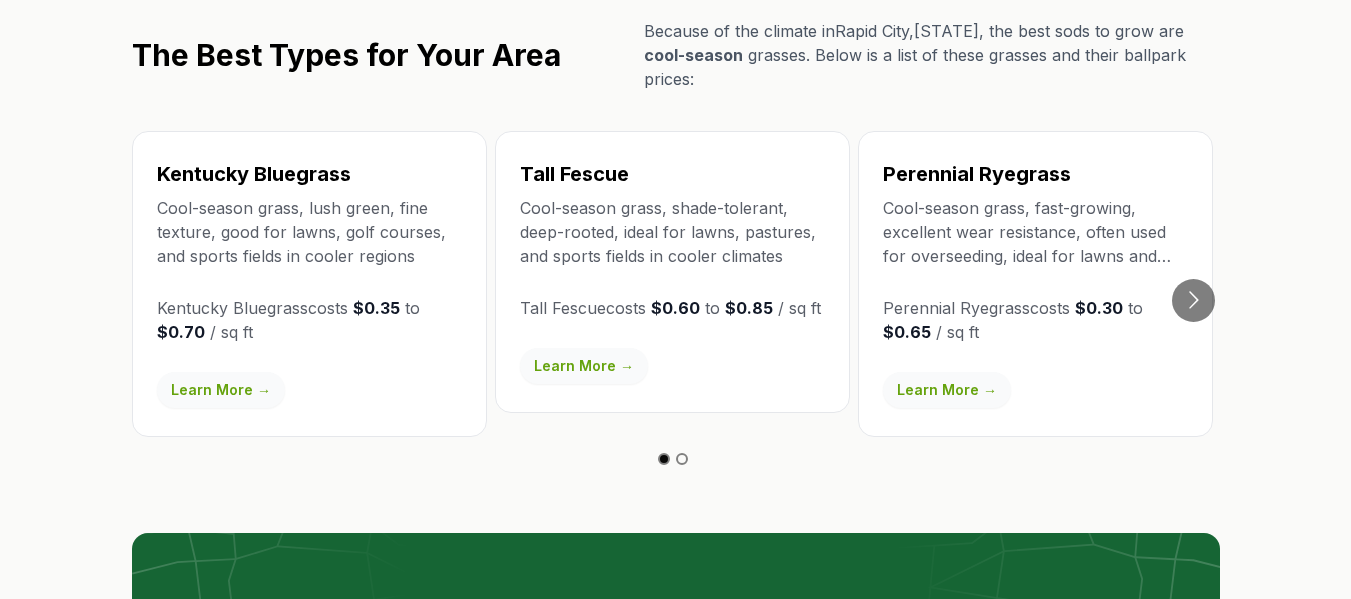 click on "Tall Fescue Cool-season grass, shade-tolerant, deep-rooted, ideal for lawns, pastures, and sports fields in cooler climates Tall Fescue  costs   $0.60   to   $0.85   / sq ft Learn More →" at bounding box center (672, 272) 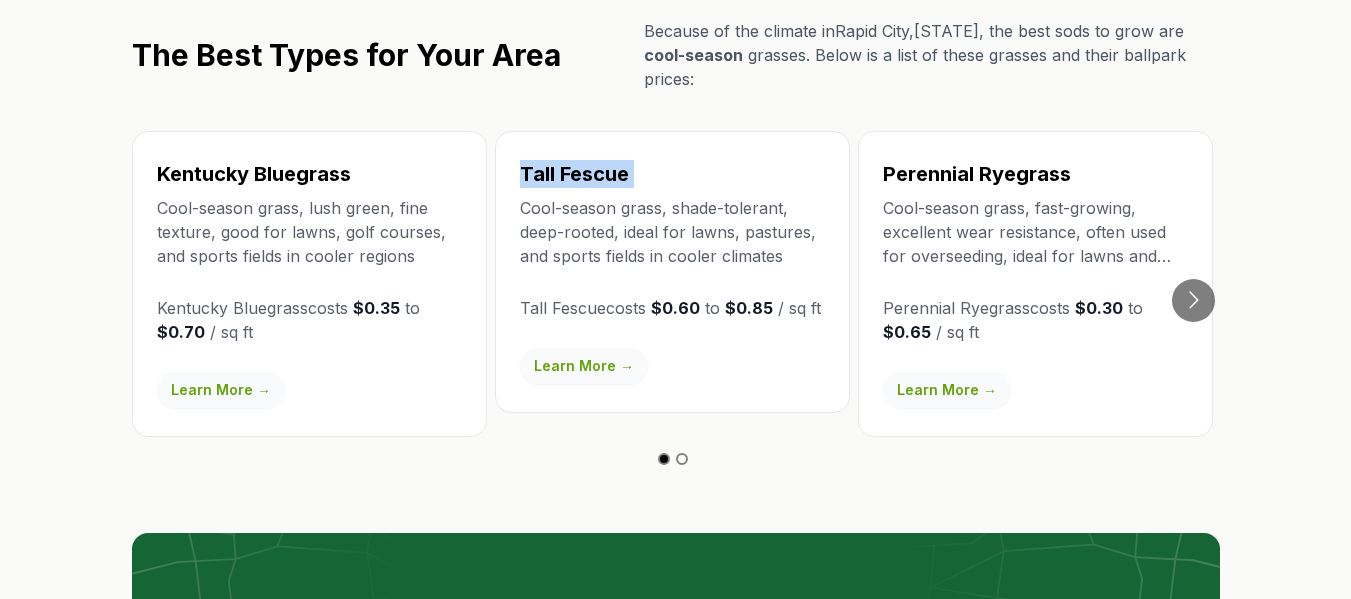 click on "Tall Fescue Cool-season grass, shade-tolerant, deep-rooted, ideal for lawns, pastures, and sports fields in cooler climates Tall Fescue  costs   $0.60   to   $0.85   / sq ft Learn More →" at bounding box center (672, 272) 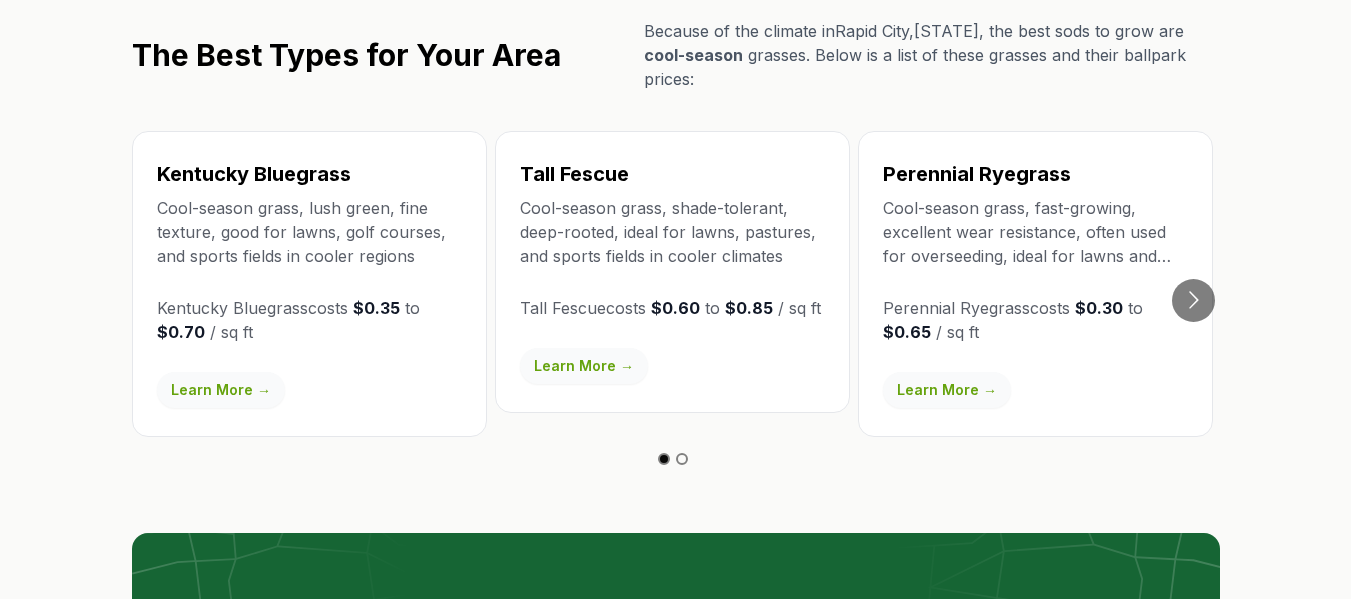 click on "Tall Fescue Cool-season grass, shade-tolerant, deep-rooted, ideal for lawns, pastures, and sports fields in cooler climates Tall Fescue  costs   $0.60   to   $0.85   / sq ft Learn More →" at bounding box center [672, 272] 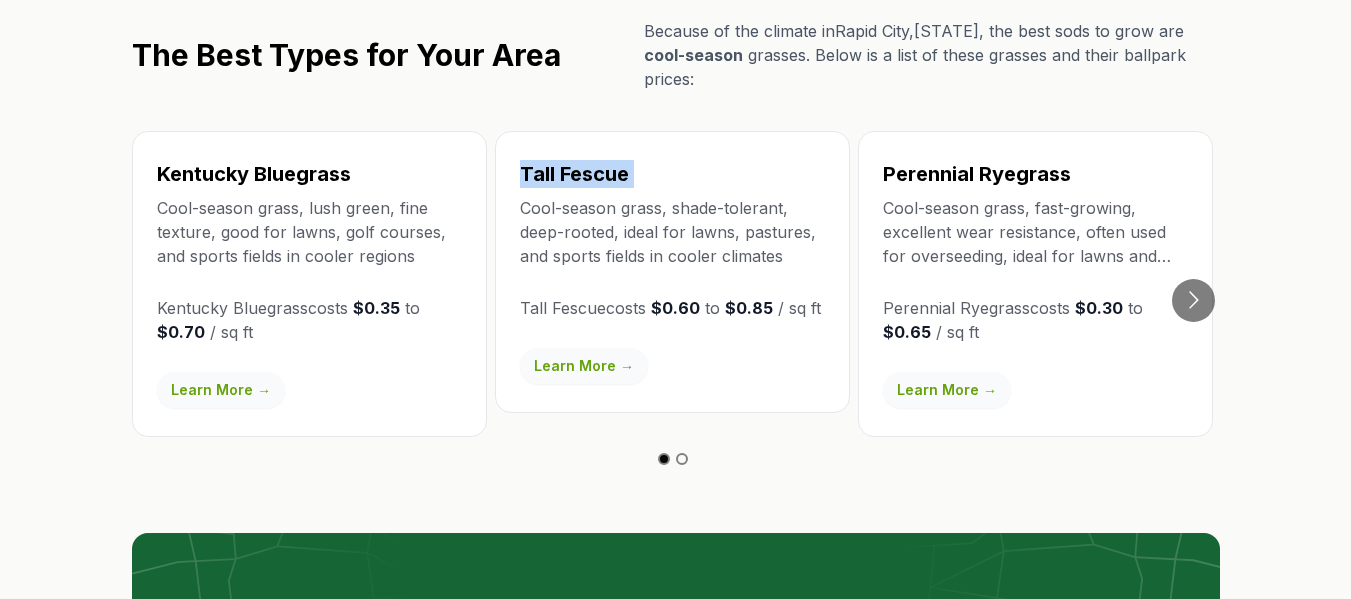 click on "Tall Fescue Cool-season grass, shade-tolerant, deep-rooted, ideal for lawns, pastures, and sports fields in cooler climates Tall Fescue  costs   $0.60   to   $0.85   / sq ft Learn More →" at bounding box center (672, 272) 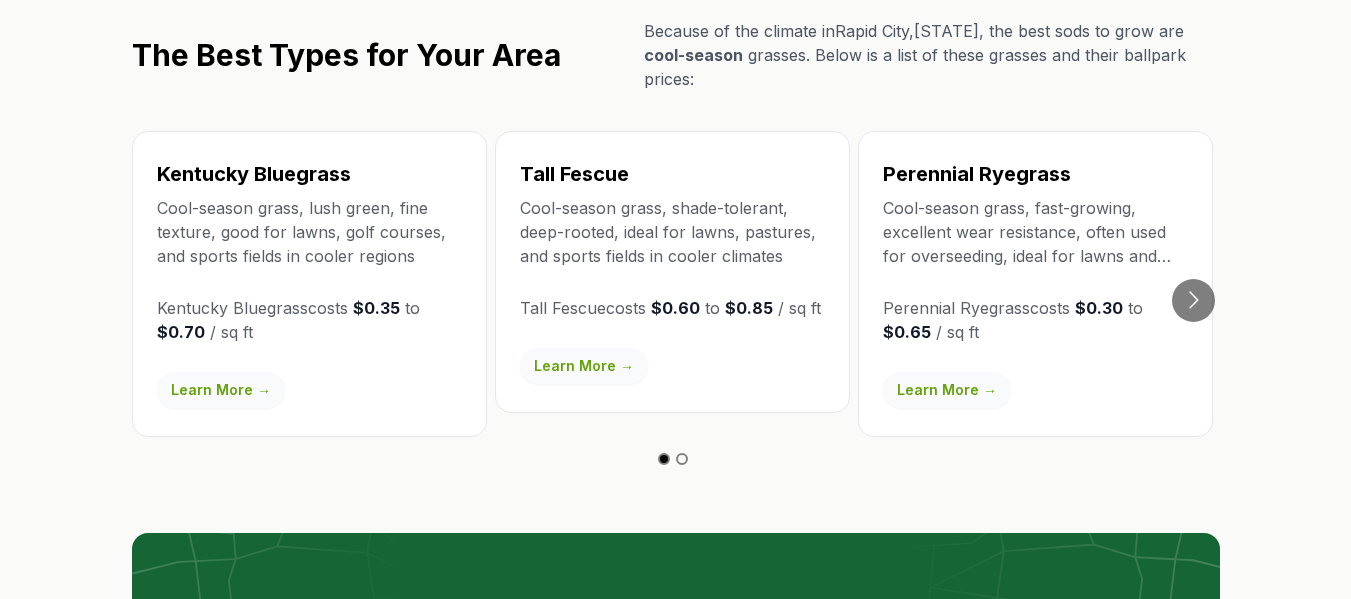 click on "Cool-season grass, fast-growing, excellent wear resistance, often used for overseeding, ideal for lawns and sports fields" at bounding box center [1035, 232] 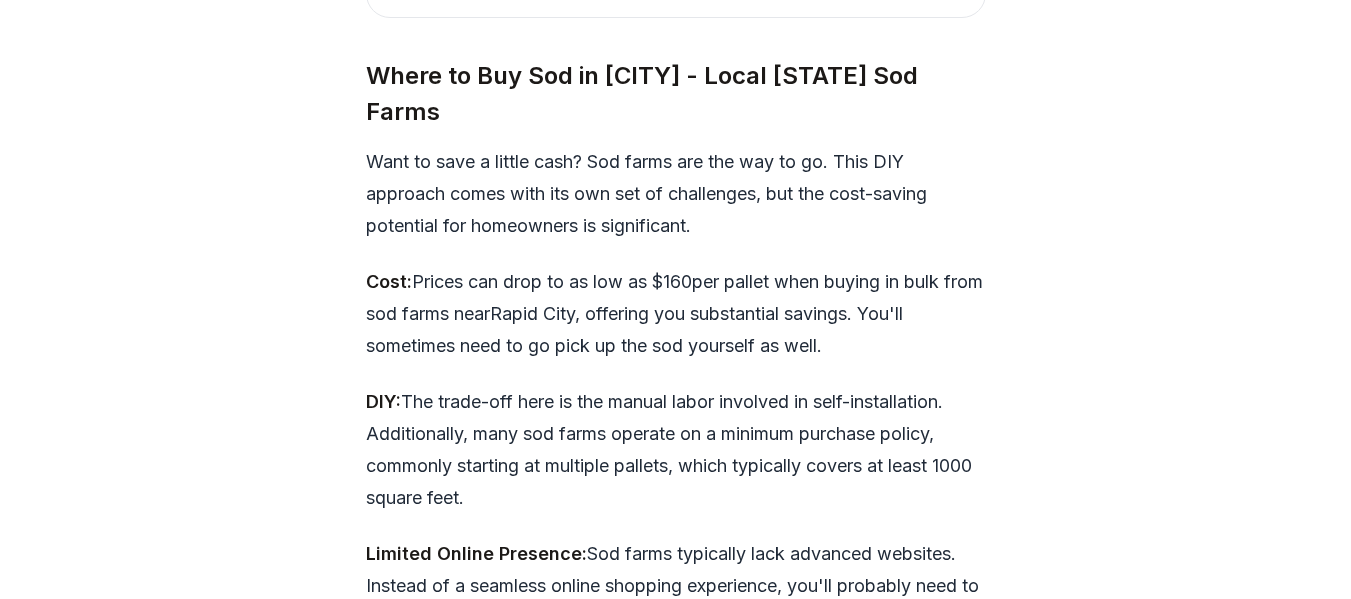 scroll, scrollTop: 5841, scrollLeft: 0, axis: vertical 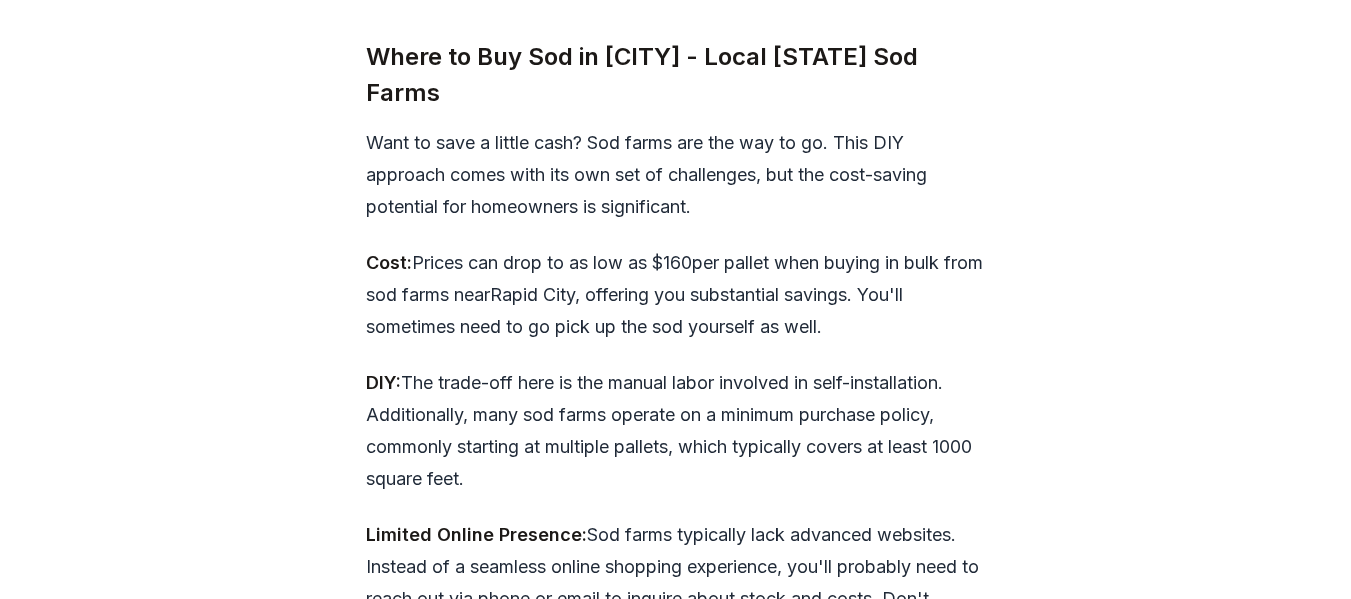 click on "Valley Green Farms
South Dakota   Pennington County Guide to Sod Installation in  [CITY] ,  [STATE]   How much will it cost me?   When should I lay sod in  [CITY] ?   What is the best sod near me in  [CITY] ? 79,989 population cool   season grasses grow best here 2nd largest city in  [STATE] Quick Intro Intro to Sod Grass in the [CITY] Area [CITY], [STATE] has a semi-arid climate with mild winters and hot, dry summers.  Winters typically see temperatures below freezing for a few months, with snowfall ranging from a few snow showers to prolonged periods of heavy snow.  Summers are hot with temperatures regularly reaching the low 90s and occasionally reaching the upper 90s.  This climate makes [CITY] ideal for growing cool season grasses such as tall fescue and ryegrass as well as warm season grasses such as buffalo and Bermuda grass. Let's take a look at some costs for different lawn sizes. Try the  [CITY]  Sod Cost Calculator [CITY]  Sod Cost Chart Kentucky Bluegrass Tall Fescue Fine Fescue" at bounding box center (675, -753) 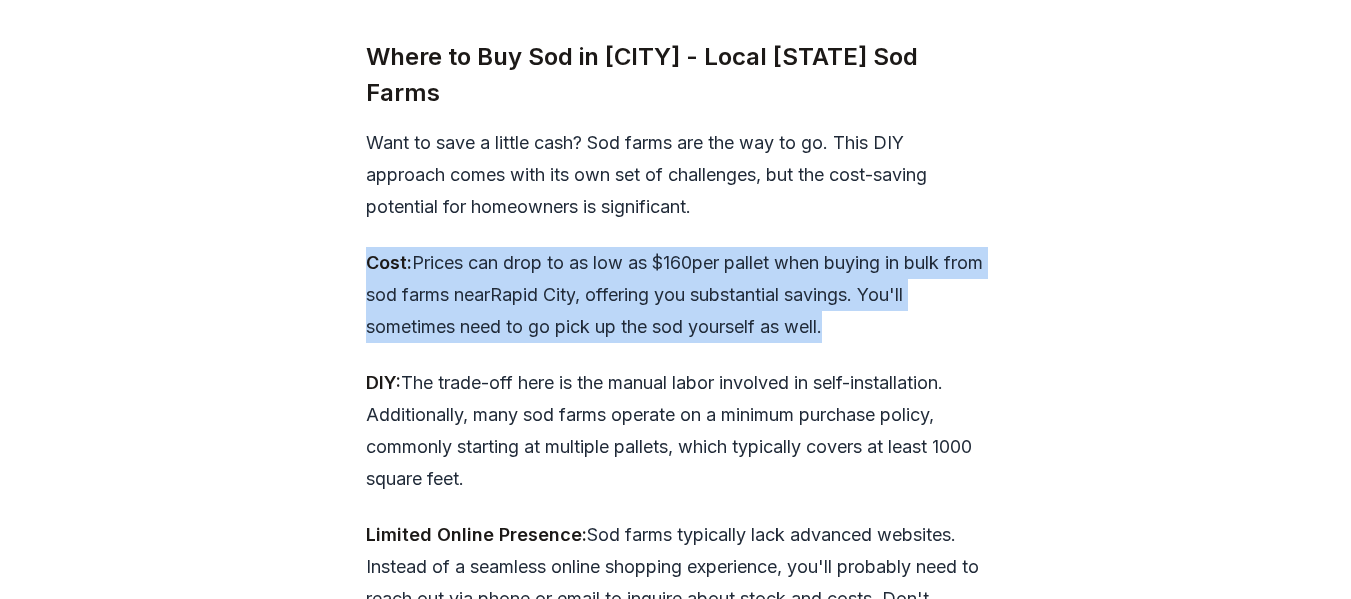 click on "Valley Green Farms
South Dakota   Pennington County Guide to Sod Installation in  [CITY] ,  [STATE]   How much will it cost me?   When should I lay sod in  [CITY] ?   What is the best sod near me in  [CITY] ? 79,989 population cool   season grasses grow best here 2nd largest city in  [STATE] Quick Intro Intro to Sod Grass in the [CITY] Area [CITY], [STATE] has a semi-arid climate with mild winters and hot, dry summers.  Winters typically see temperatures below freezing for a few months, with snowfall ranging from a few snow showers to prolonged periods of heavy snow.  Summers are hot with temperatures regularly reaching the low 90s and occasionally reaching the upper 90s.  This climate makes [CITY] ideal for growing cool season grasses such as tall fescue and ryegrass as well as warm season grasses such as buffalo and Bermuda grass. Let's take a look at some costs for different lawn sizes. Try the  [CITY]  Sod Cost Calculator [CITY]  Sod Cost Chart Kentucky Bluegrass Tall Fescue Fine Fescue" at bounding box center (675, -753) 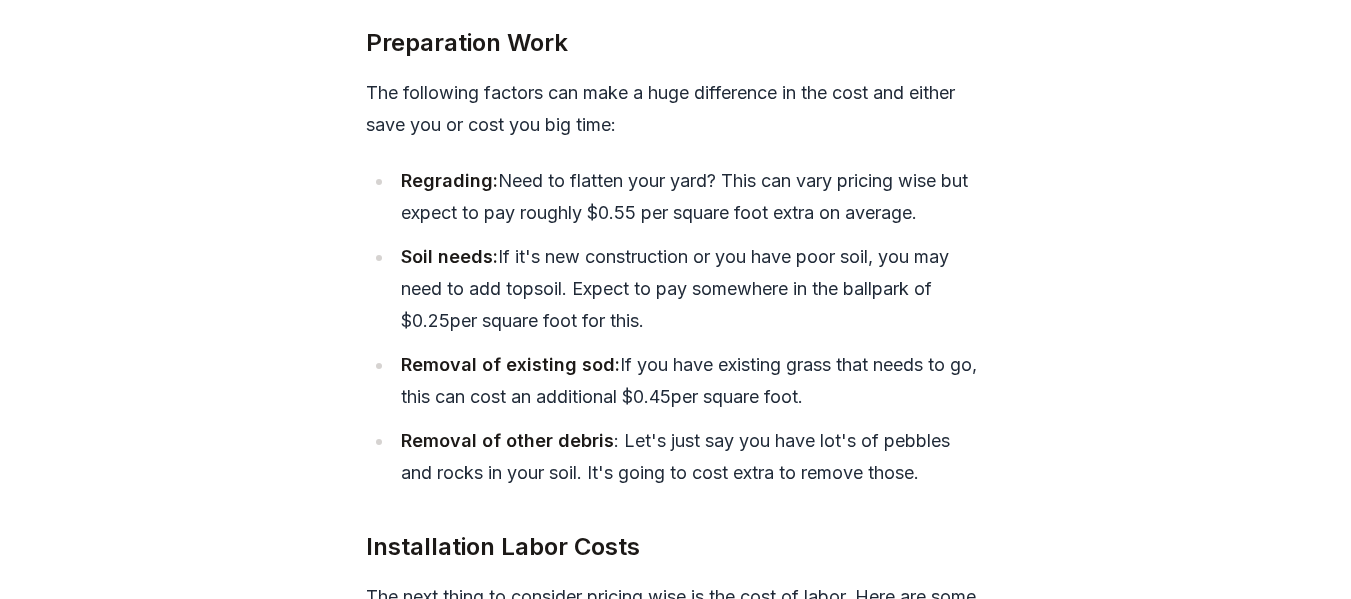 scroll, scrollTop: 7295, scrollLeft: 0, axis: vertical 